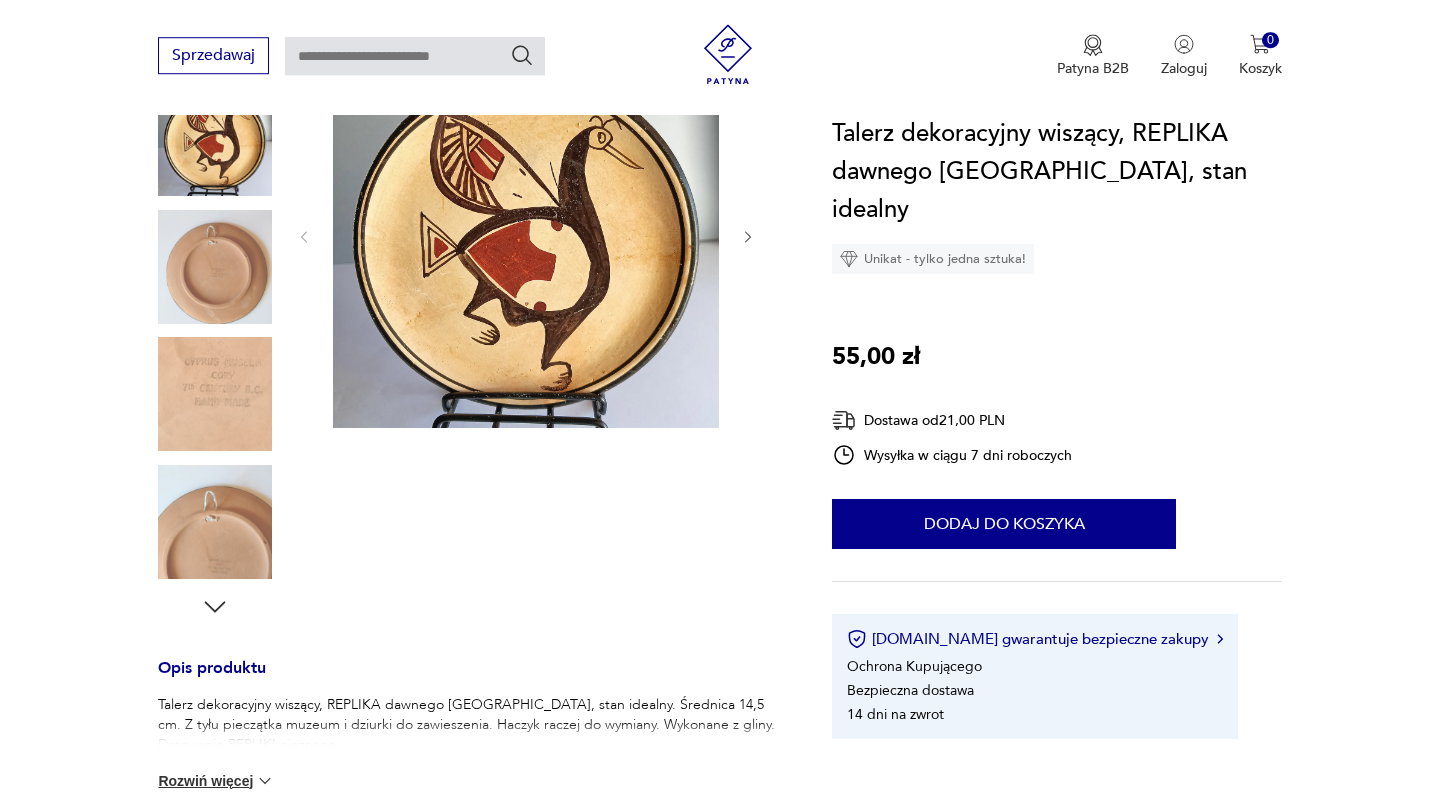 scroll, scrollTop: 0, scrollLeft: 0, axis: both 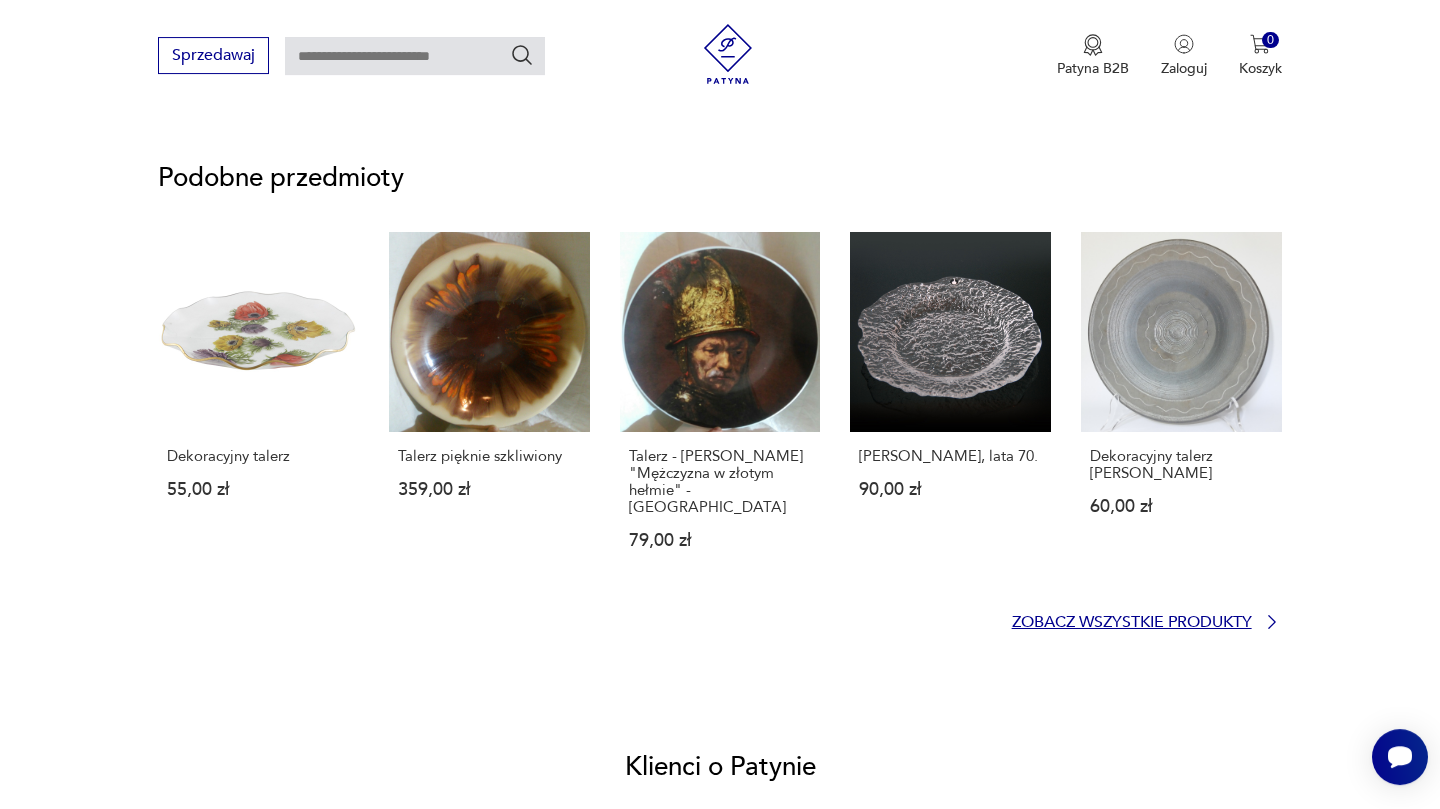click 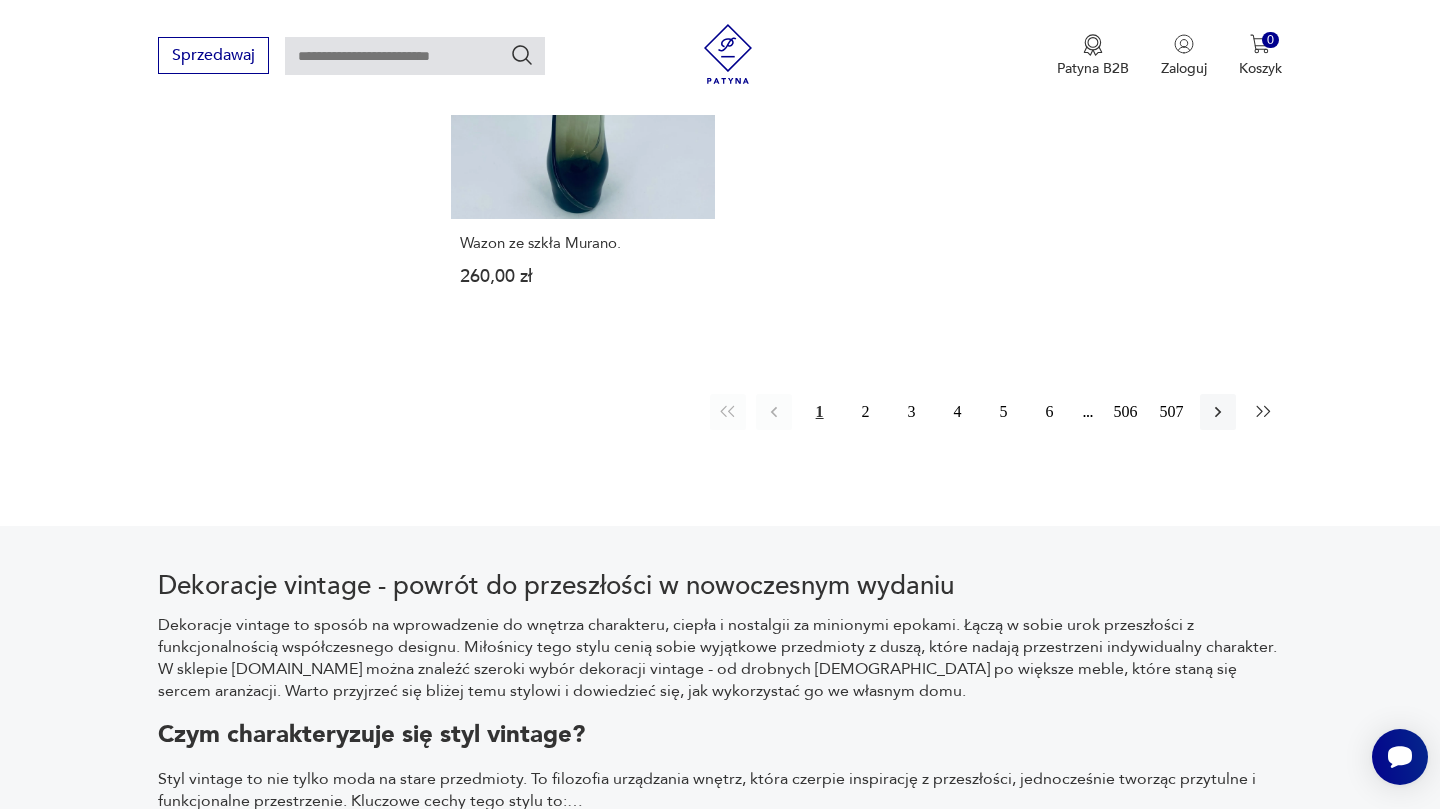 click 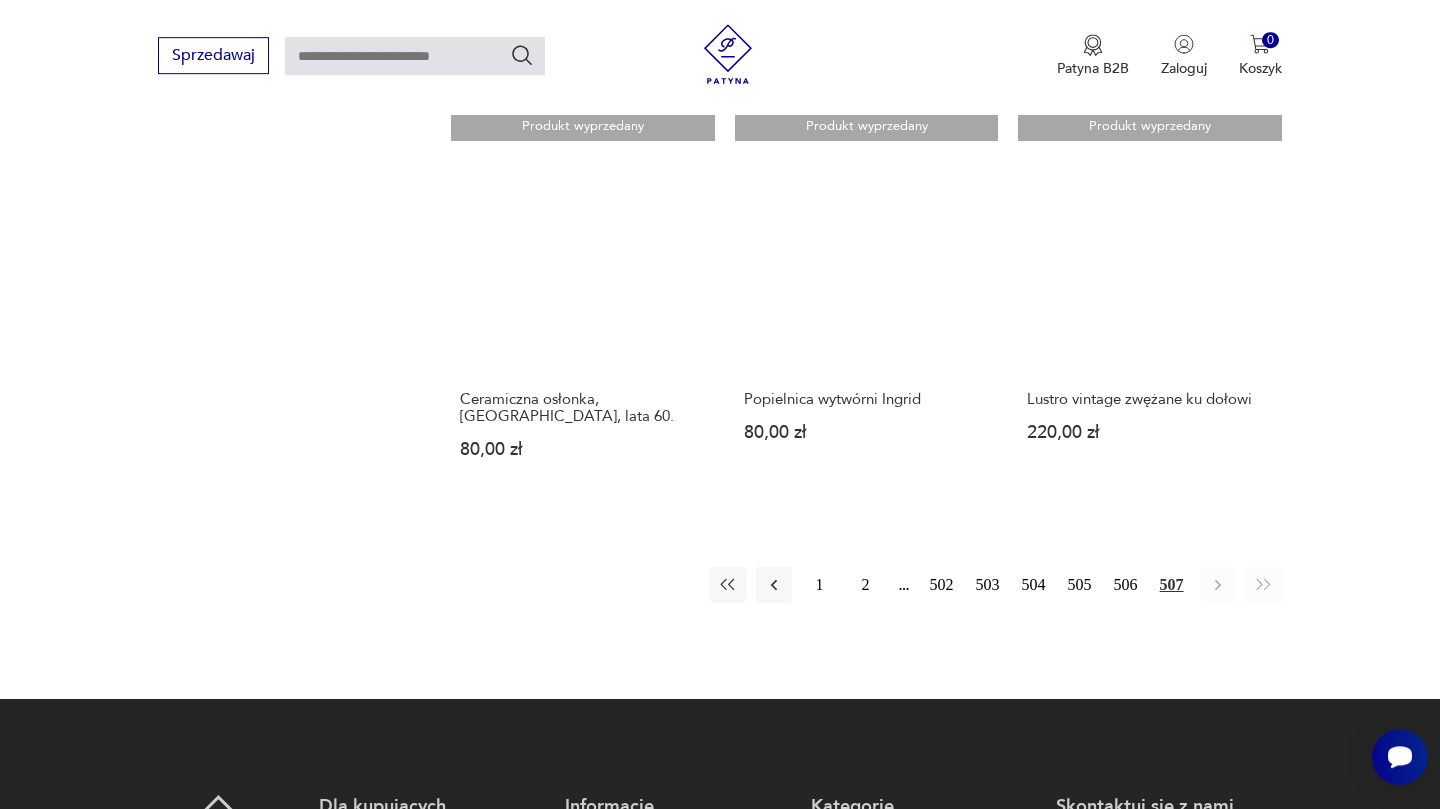 scroll, scrollTop: 2084, scrollLeft: 0, axis: vertical 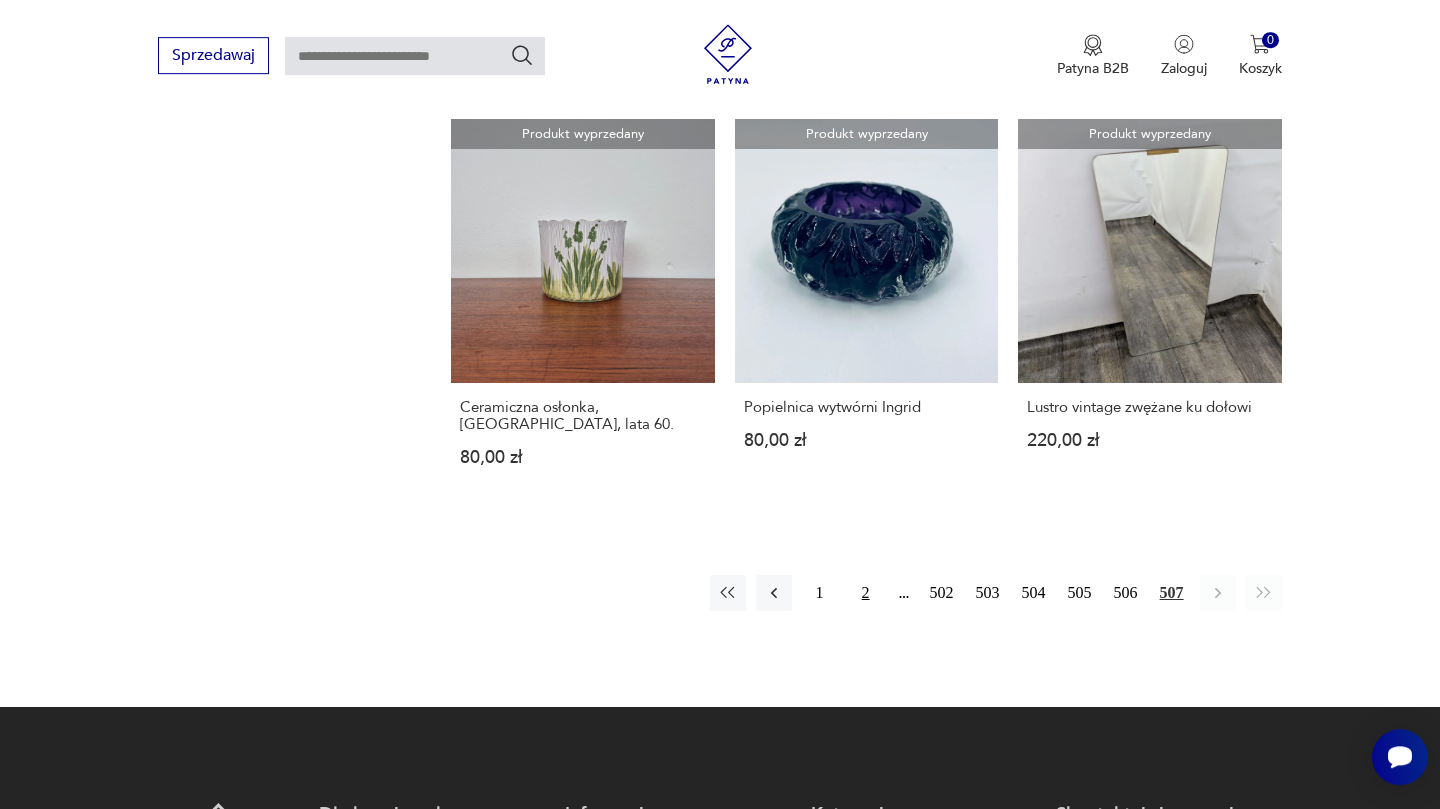 click on "2" at bounding box center [866, 593] 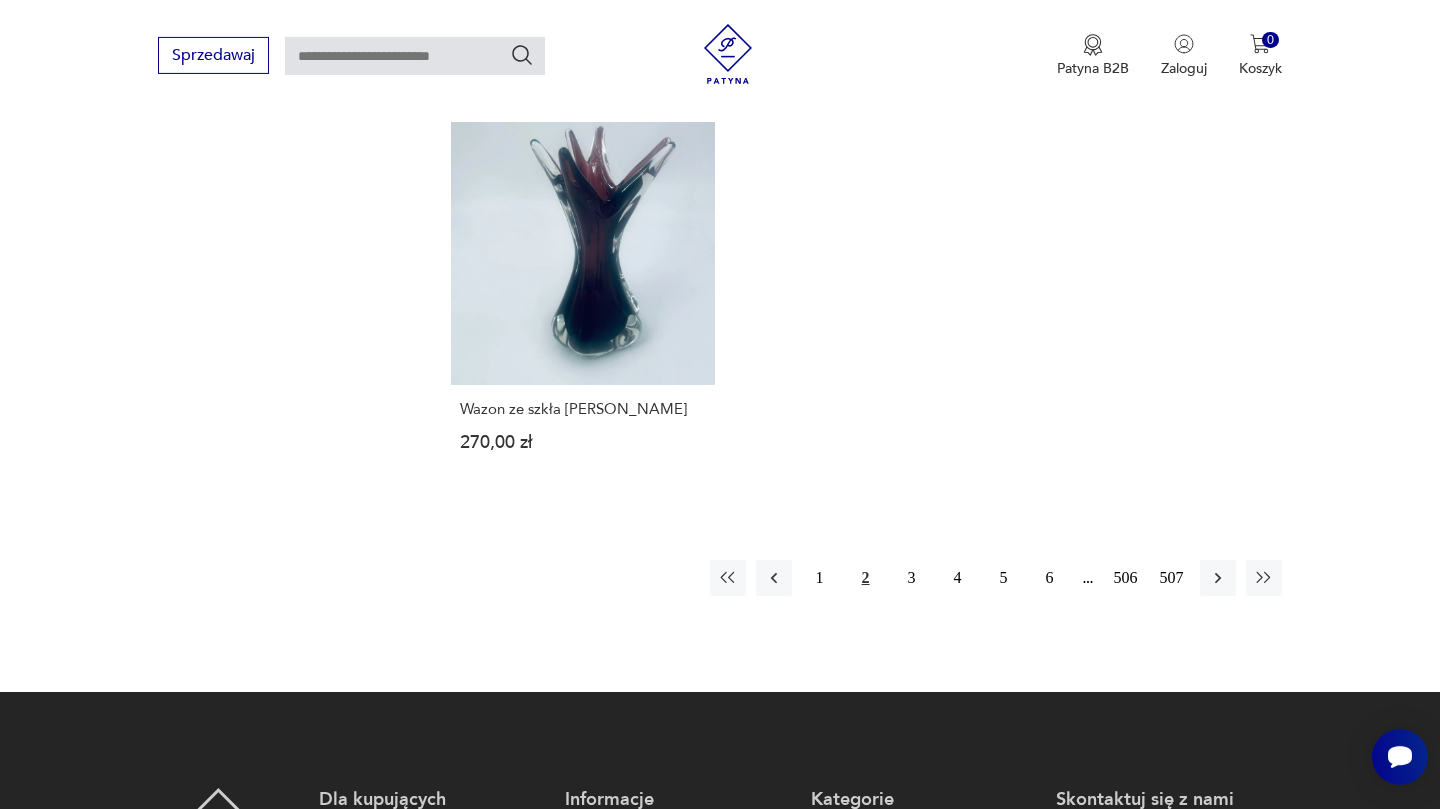scroll, scrollTop: 2952, scrollLeft: 0, axis: vertical 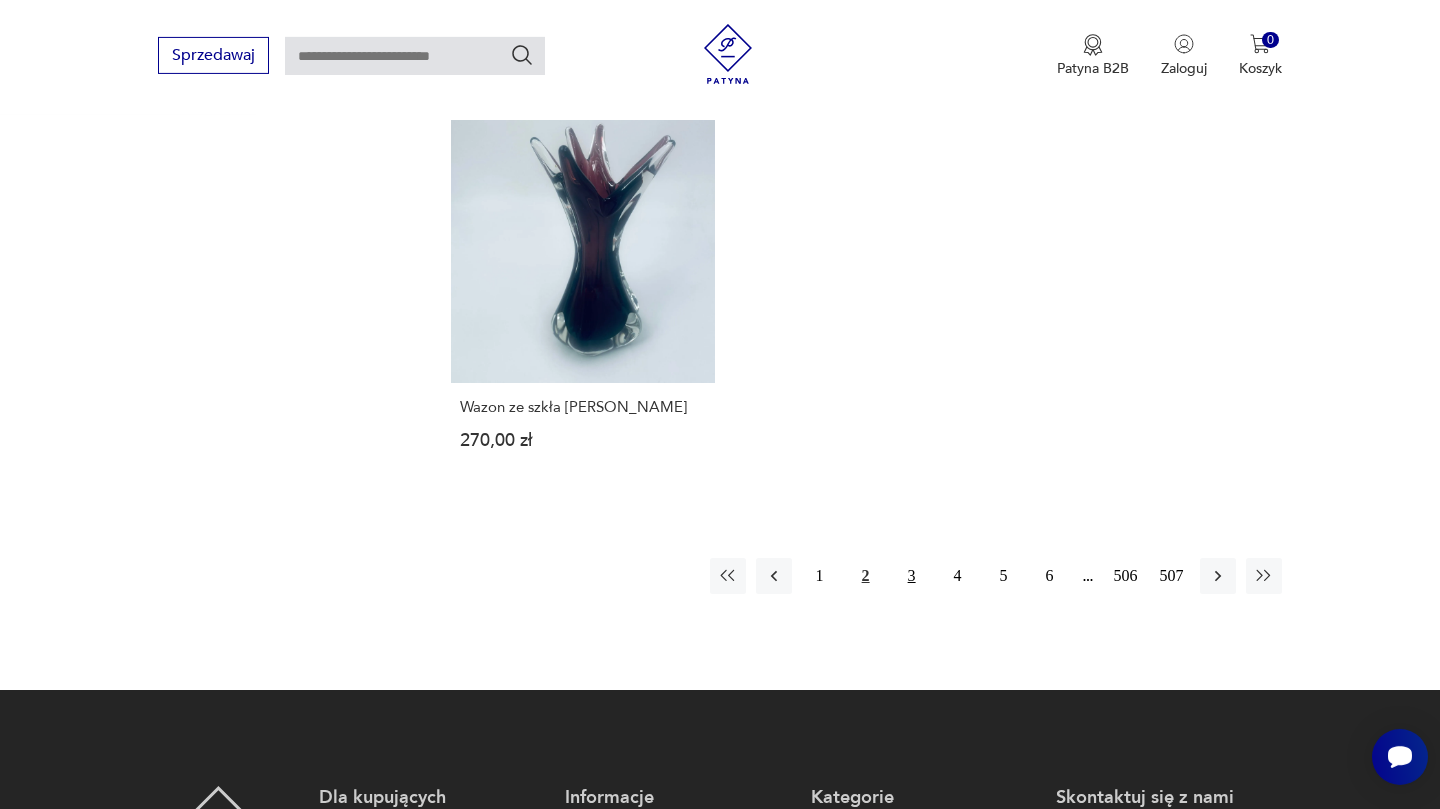 click on "3" at bounding box center [912, 576] 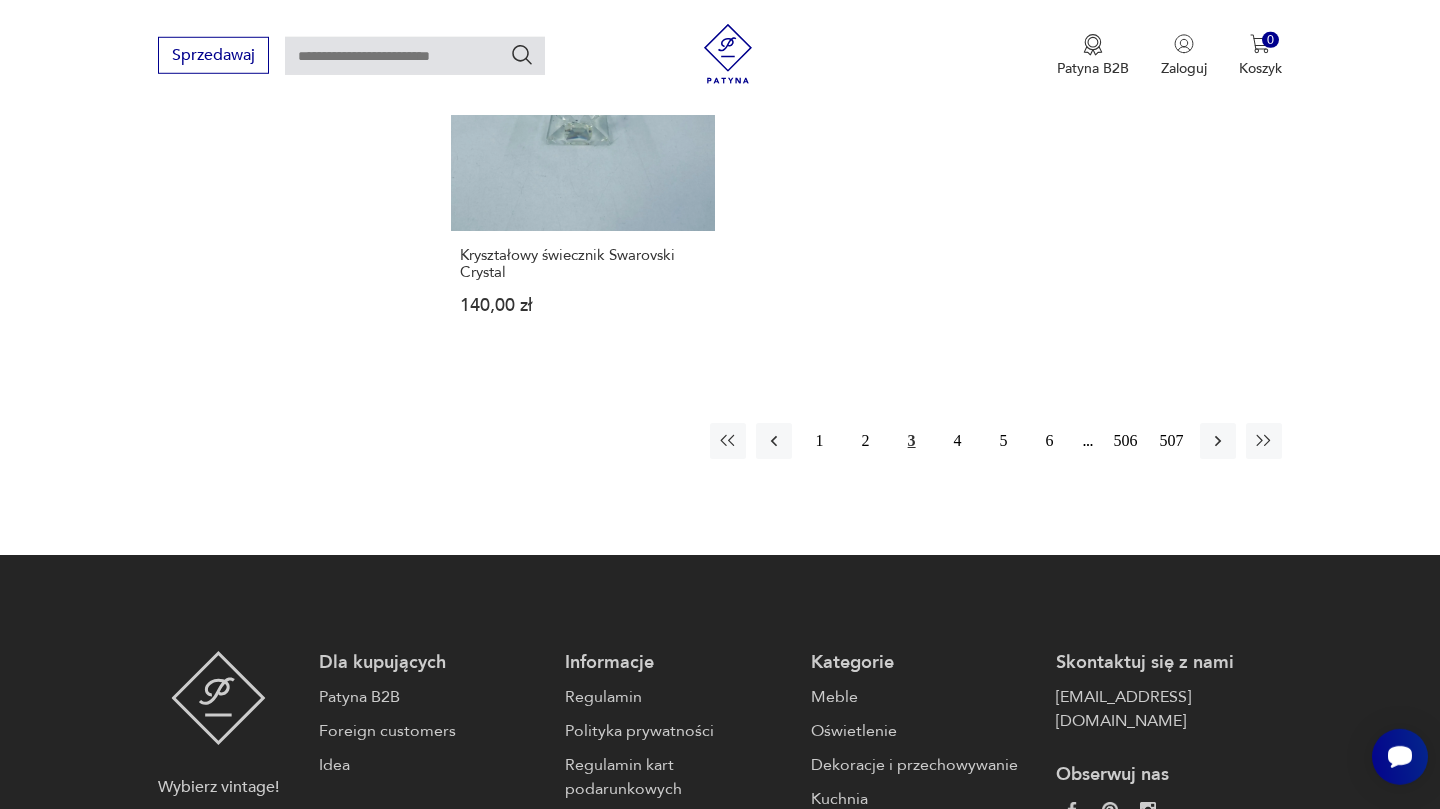 scroll, scrollTop: 3053, scrollLeft: 0, axis: vertical 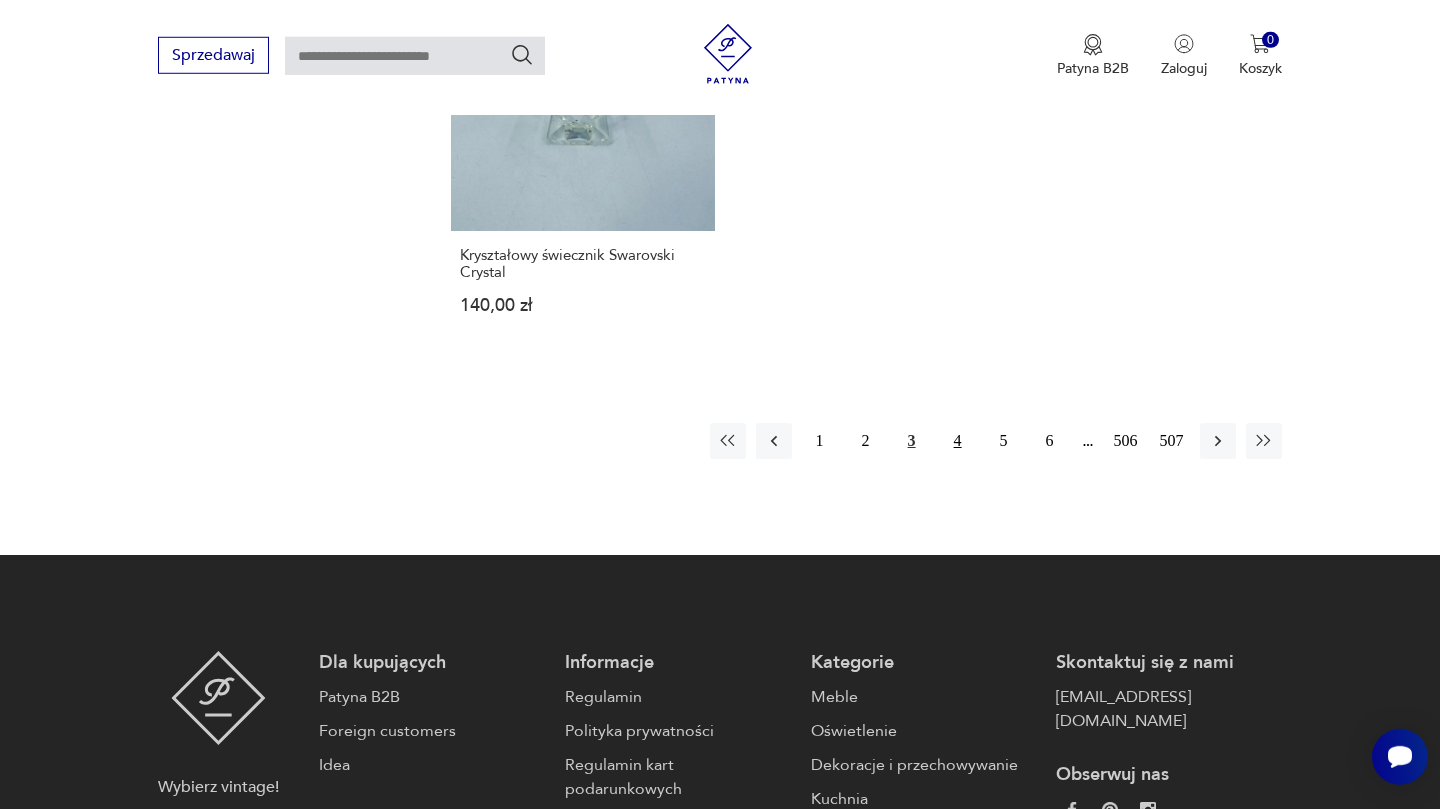 click on "4" at bounding box center [958, 441] 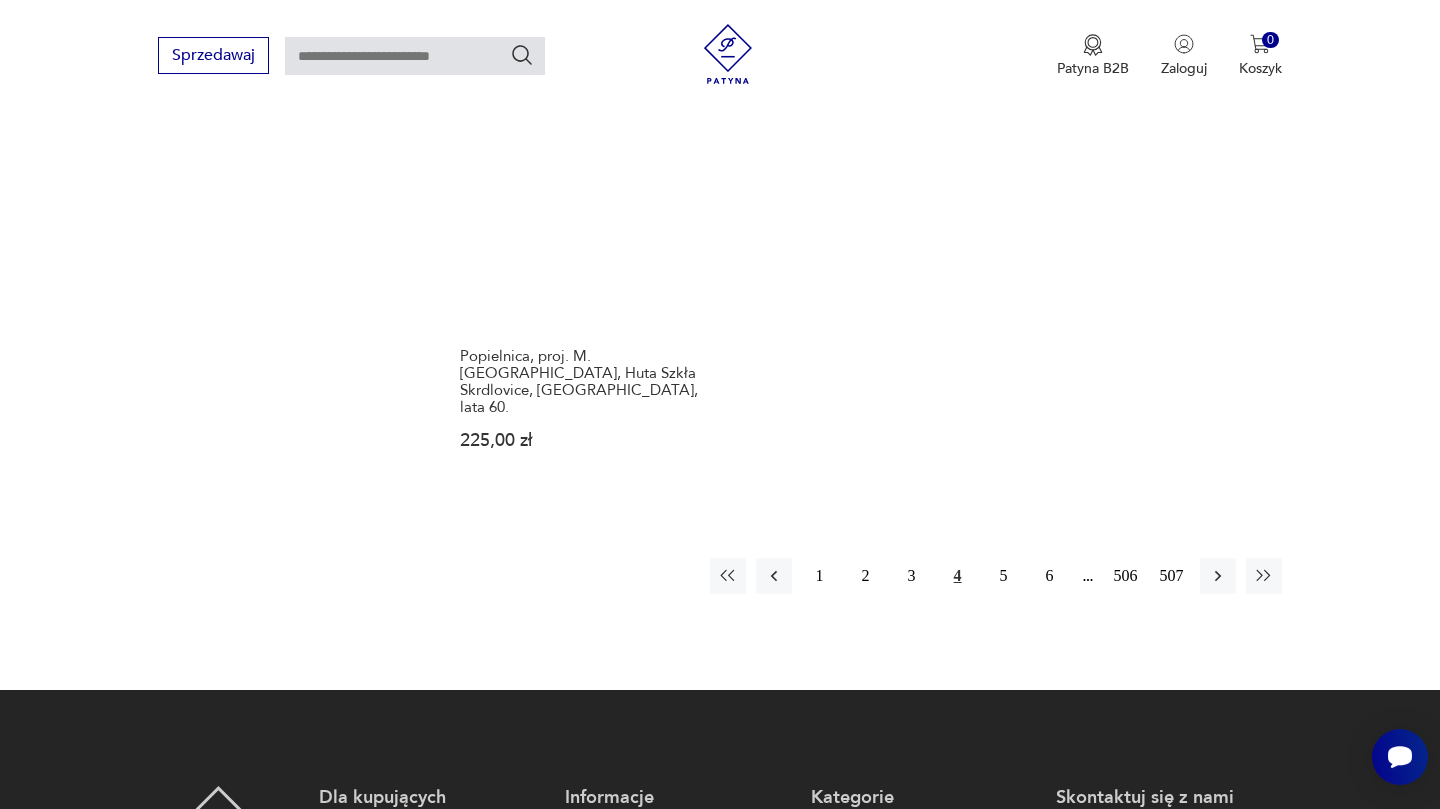 scroll, scrollTop: 2966, scrollLeft: 0, axis: vertical 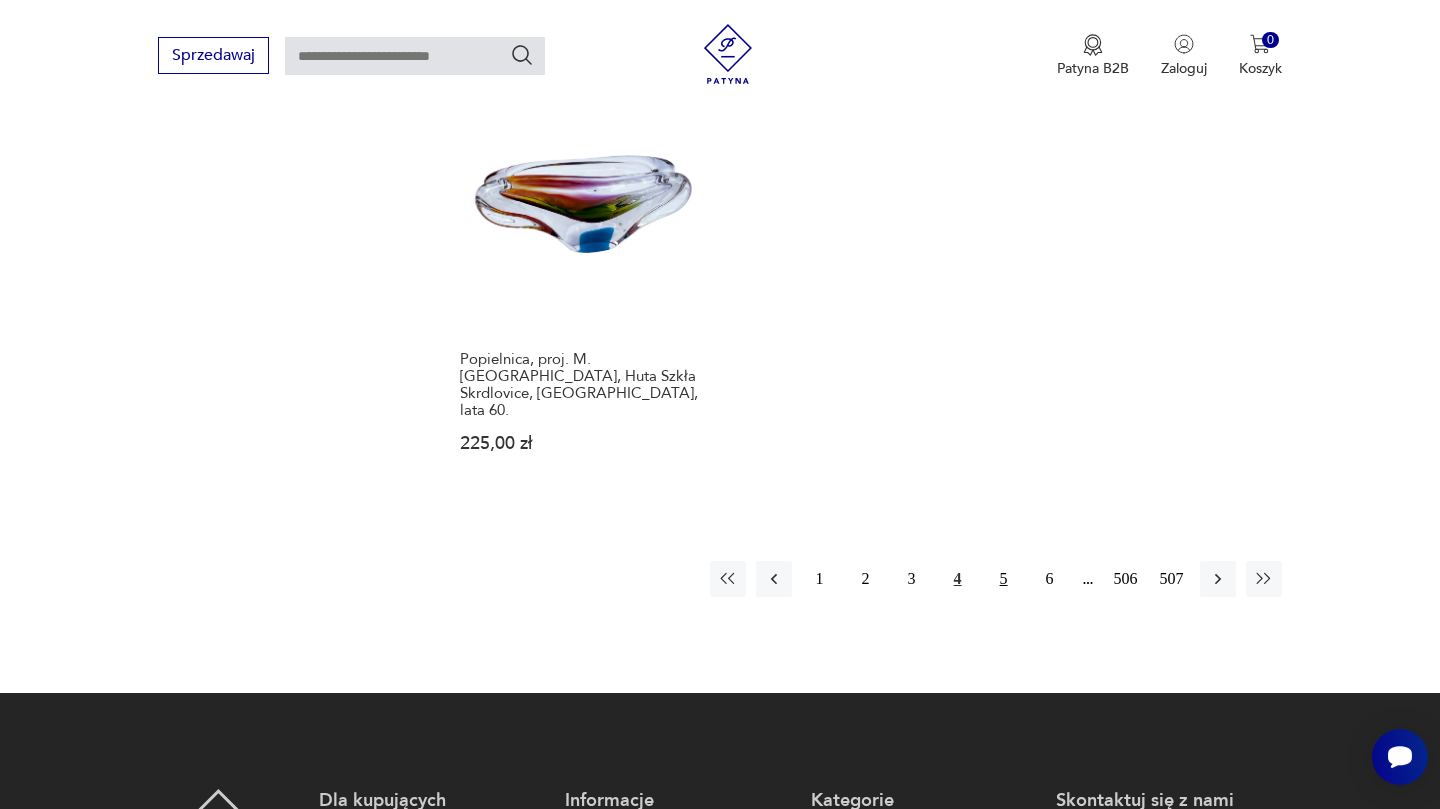 click on "5" at bounding box center (1004, 579) 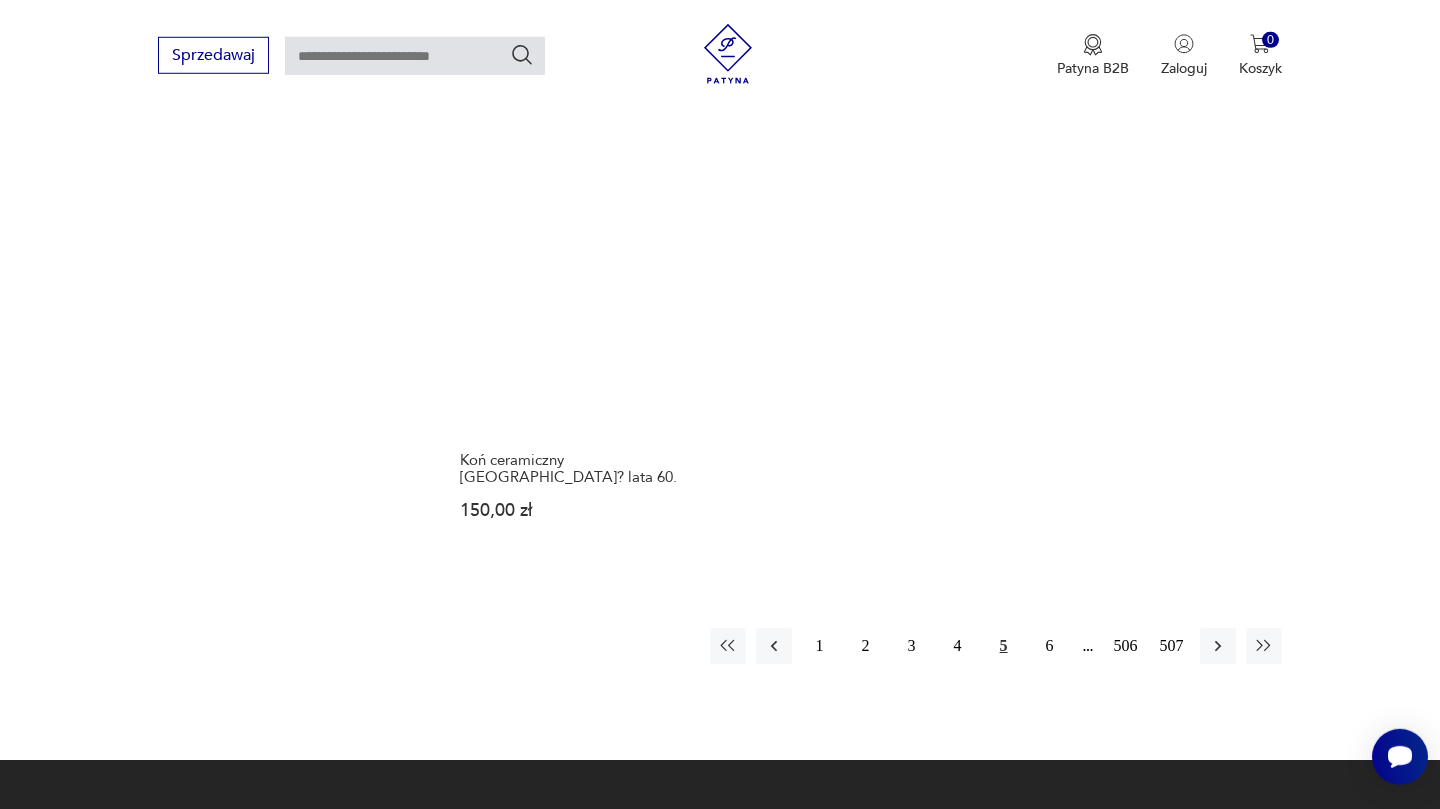 scroll, scrollTop: 2945, scrollLeft: 0, axis: vertical 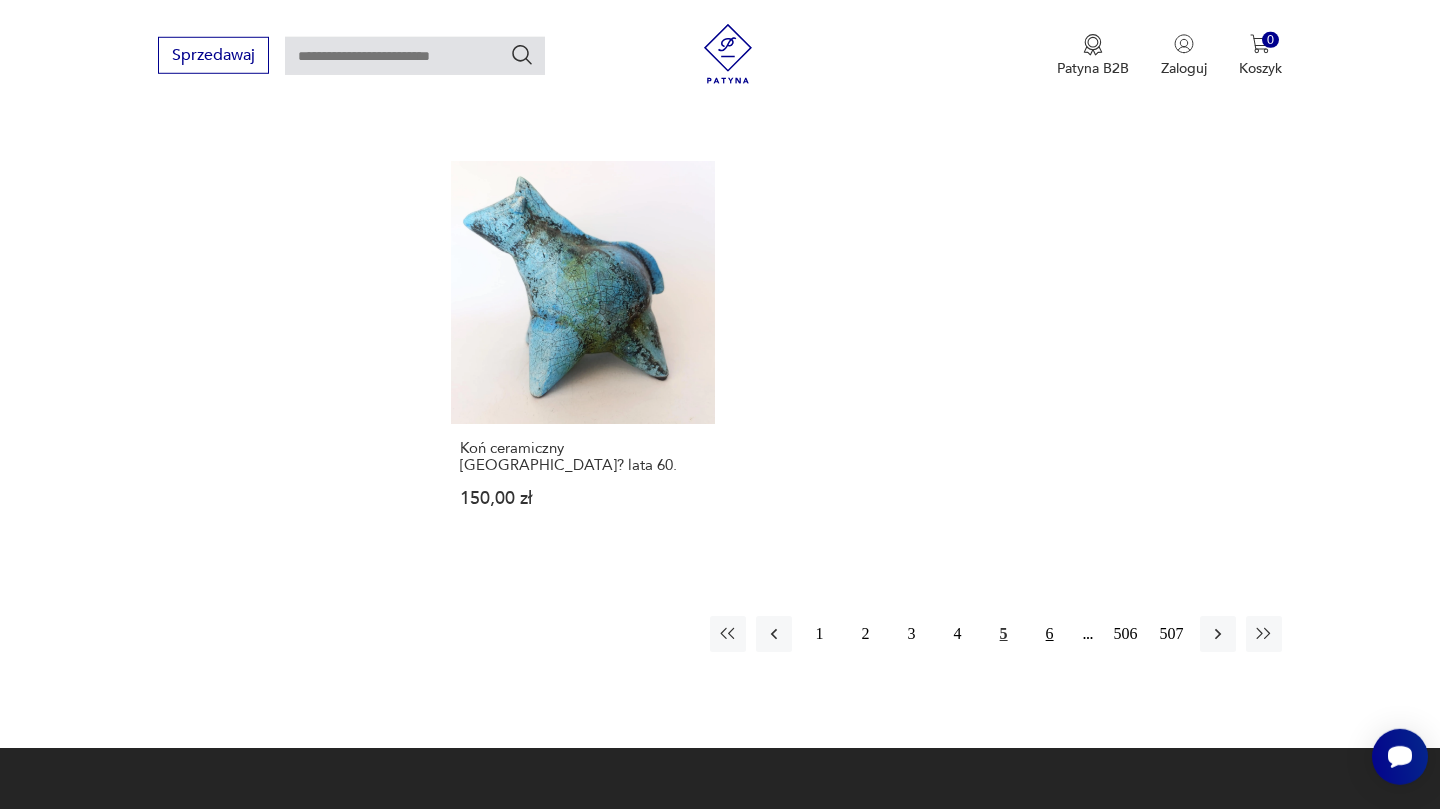click on "6" at bounding box center [1050, 634] 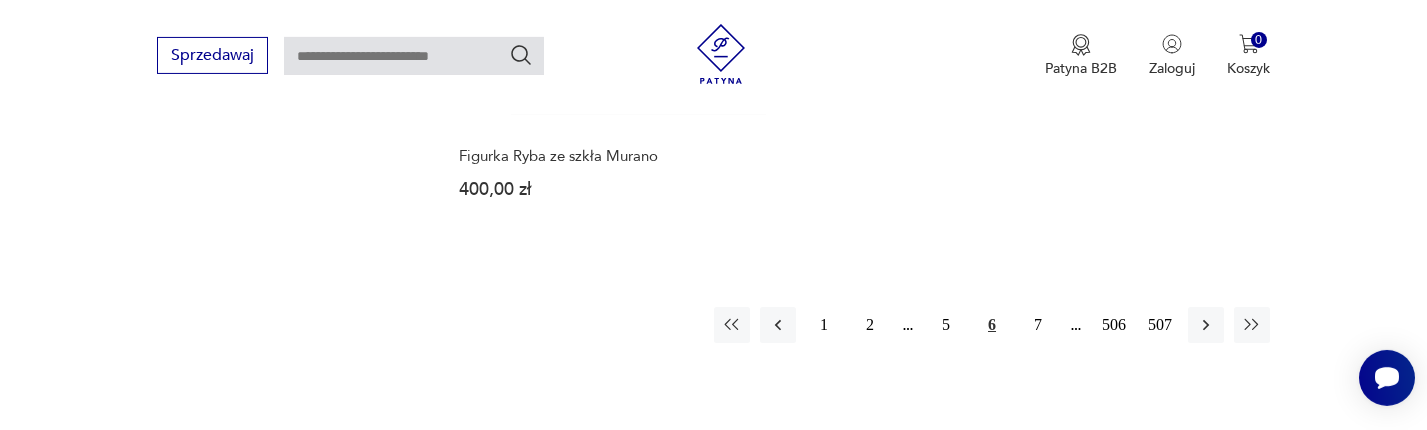 scroll, scrollTop: 3122, scrollLeft: 0, axis: vertical 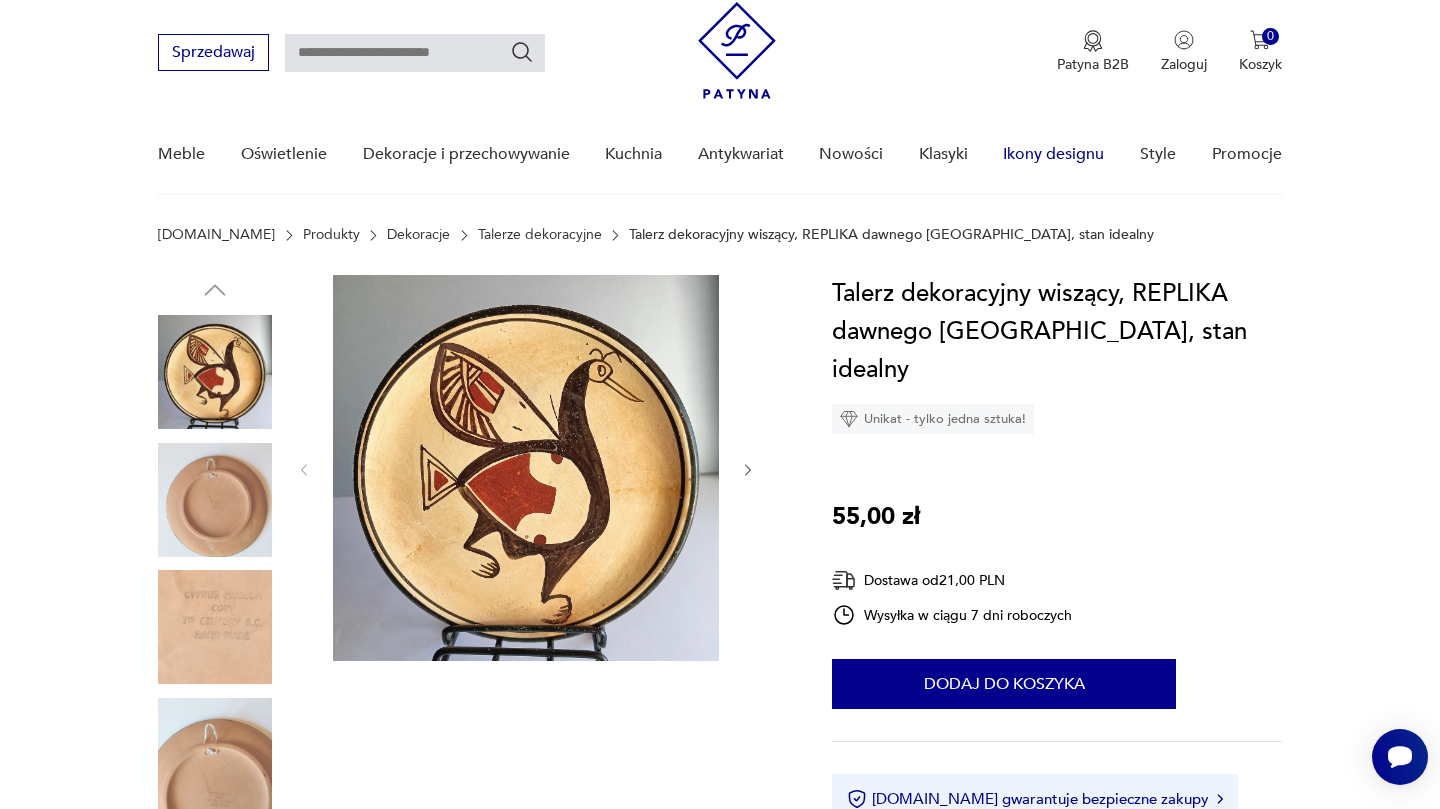 click on "Ikony designu" at bounding box center (1053, 154) 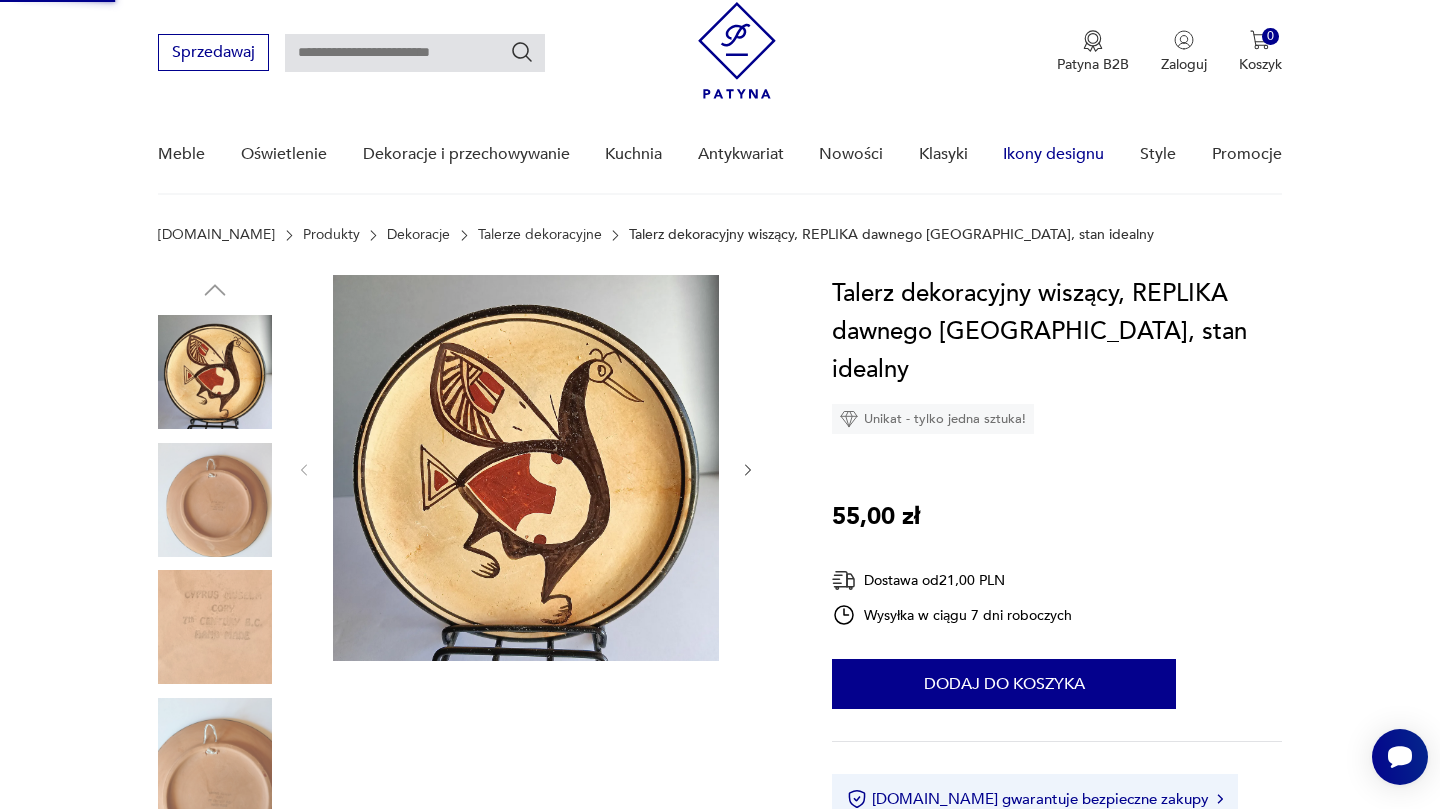 click on "Ikony designu" at bounding box center [1053, 154] 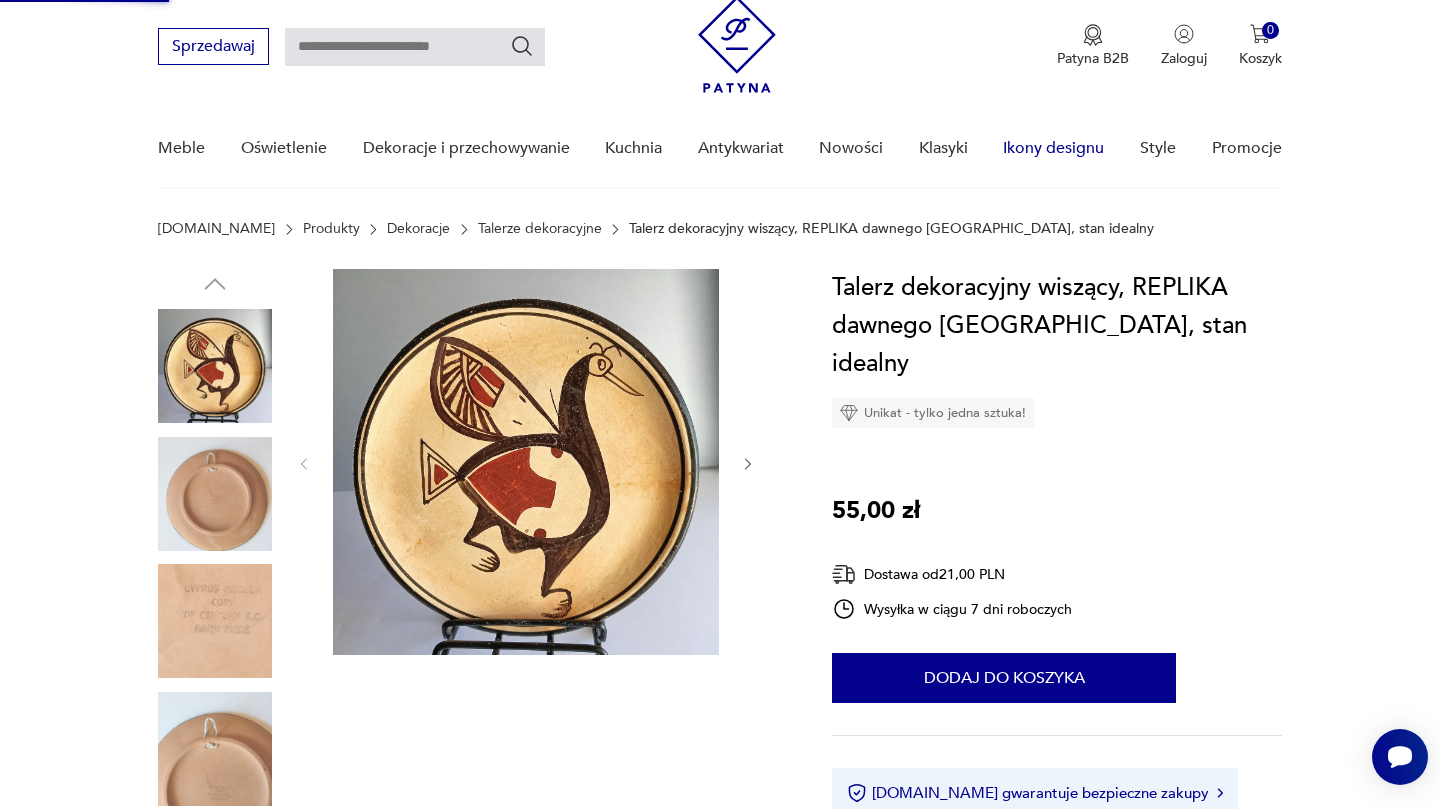 scroll, scrollTop: 74, scrollLeft: 0, axis: vertical 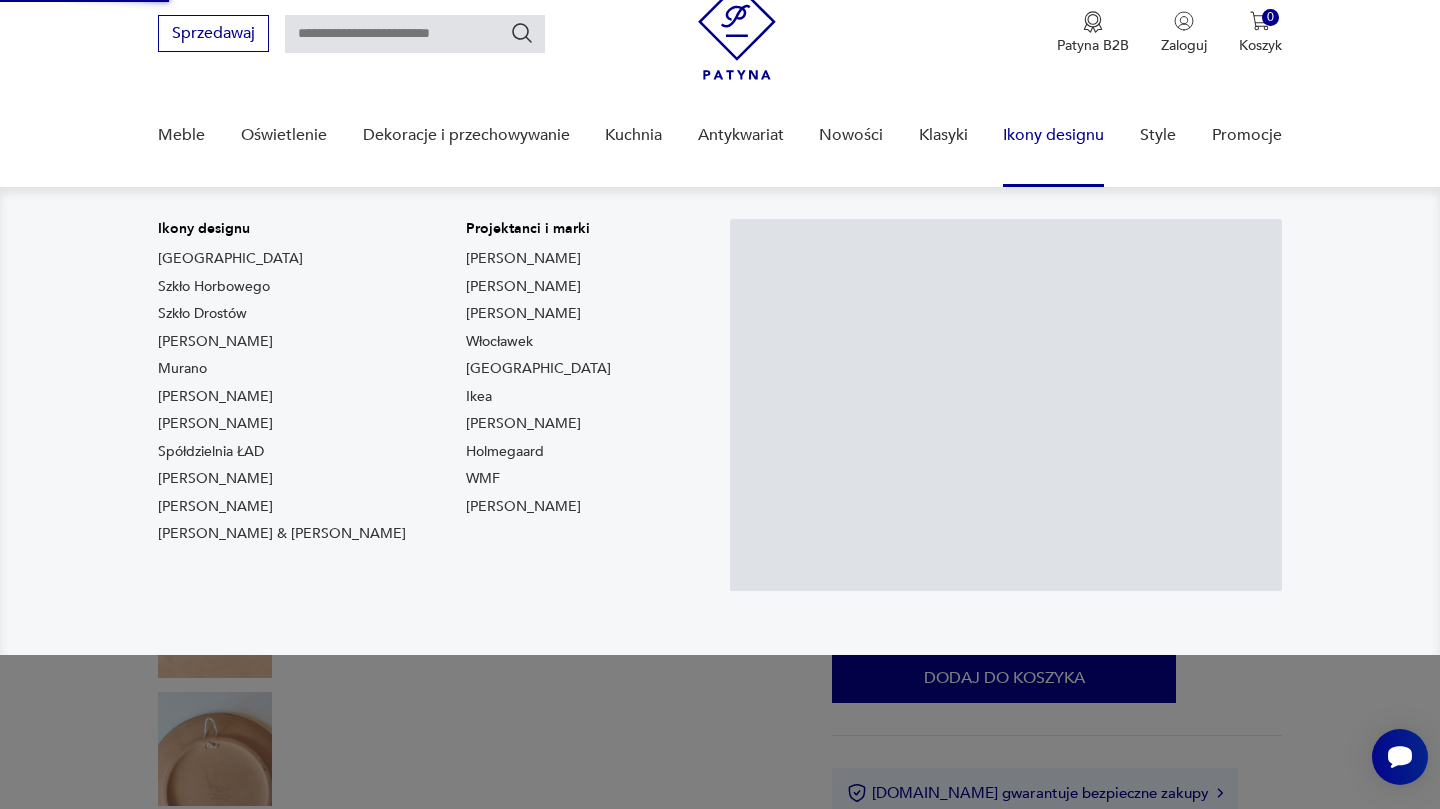 click on "Ikony designu" at bounding box center [1053, 135] 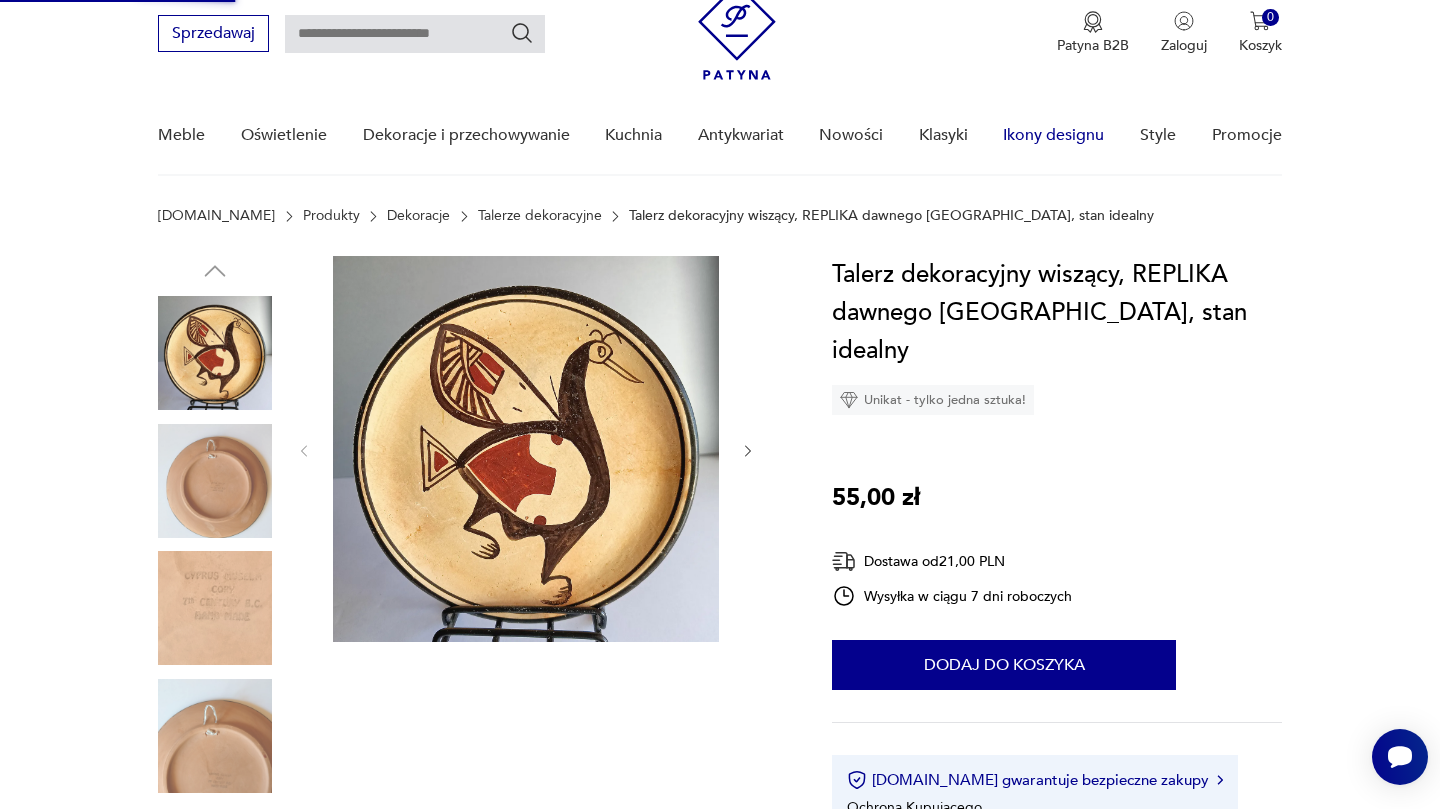click on "Ikony designu" at bounding box center [1053, 135] 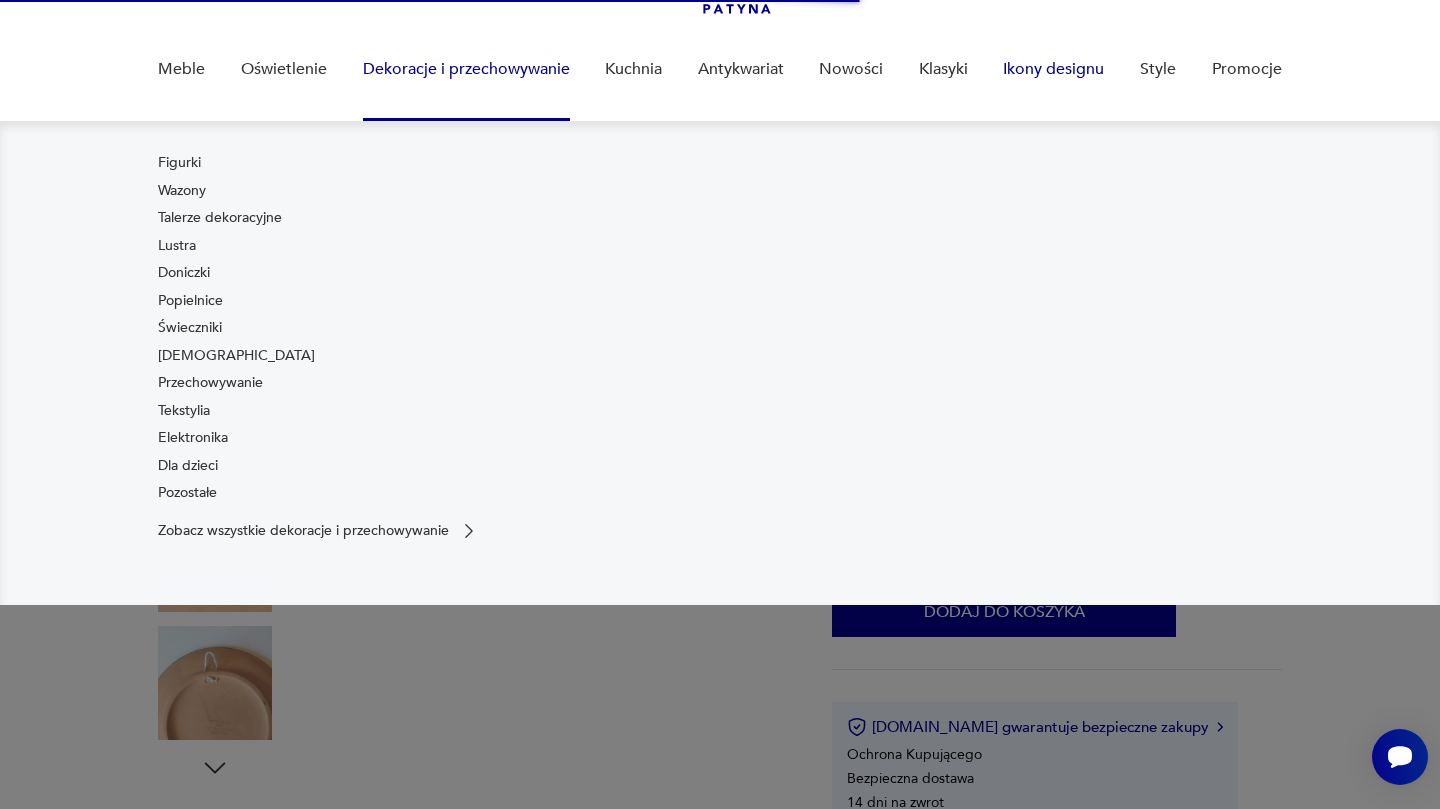 scroll, scrollTop: 141, scrollLeft: 0, axis: vertical 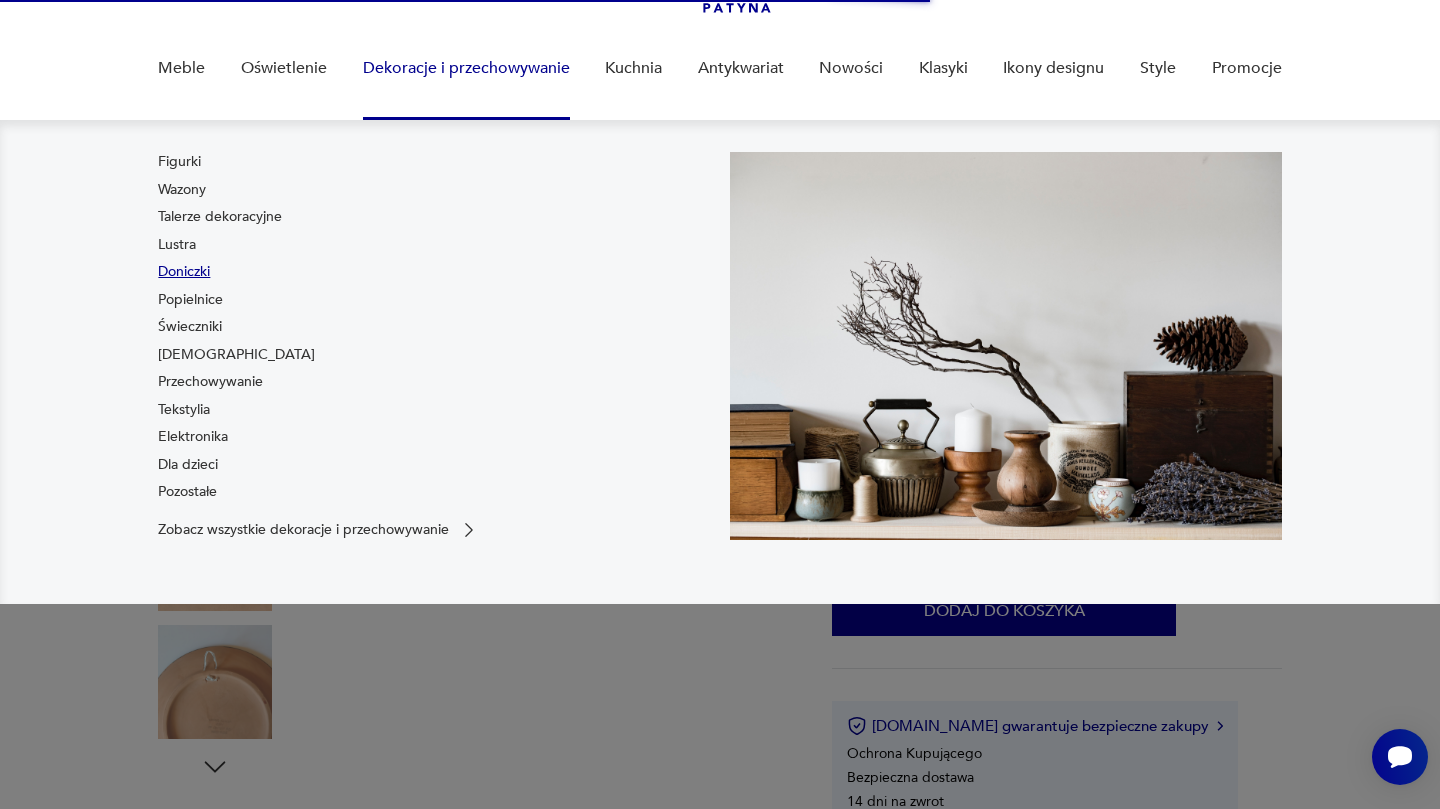 click on "Doniczki" at bounding box center (184, 272) 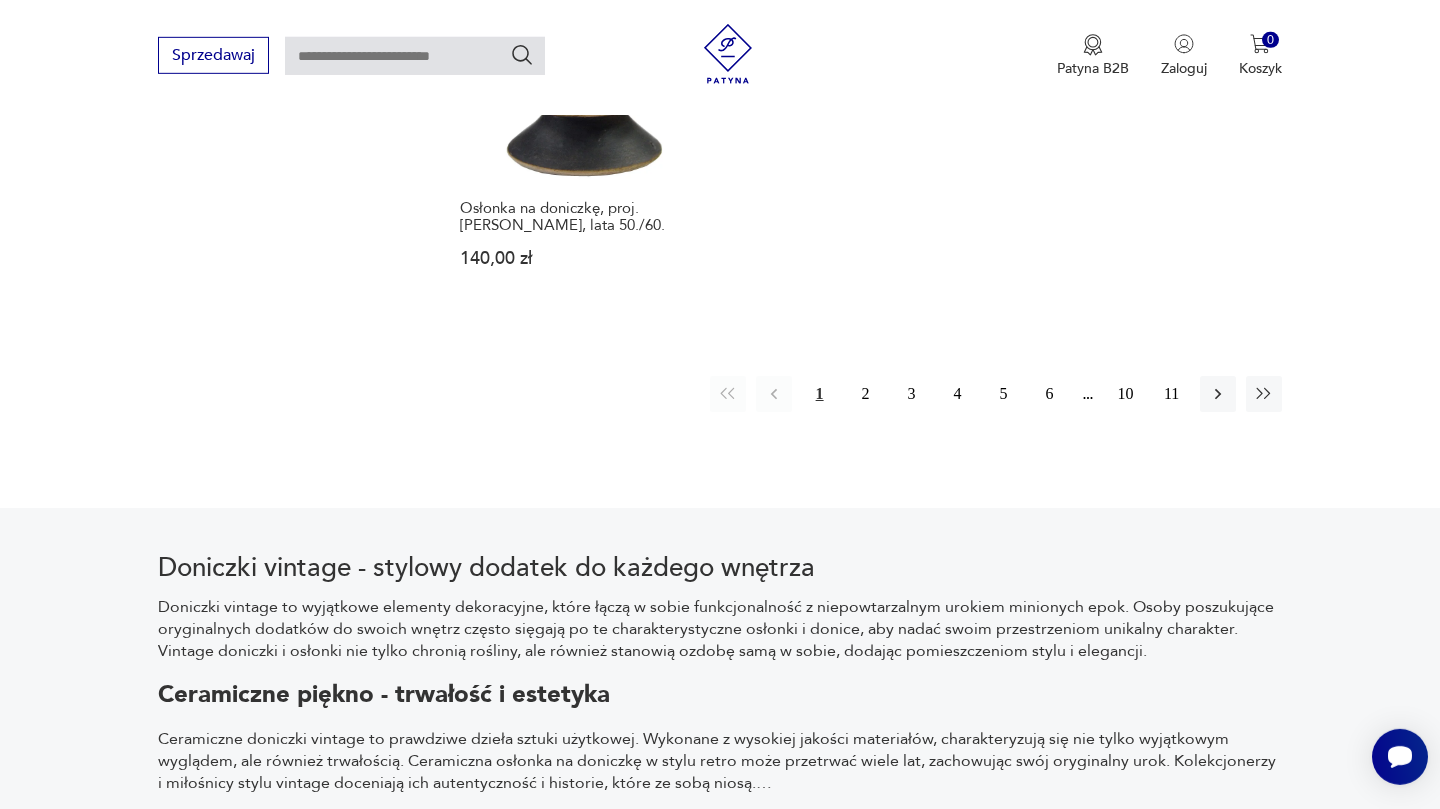 scroll, scrollTop: 3187, scrollLeft: 0, axis: vertical 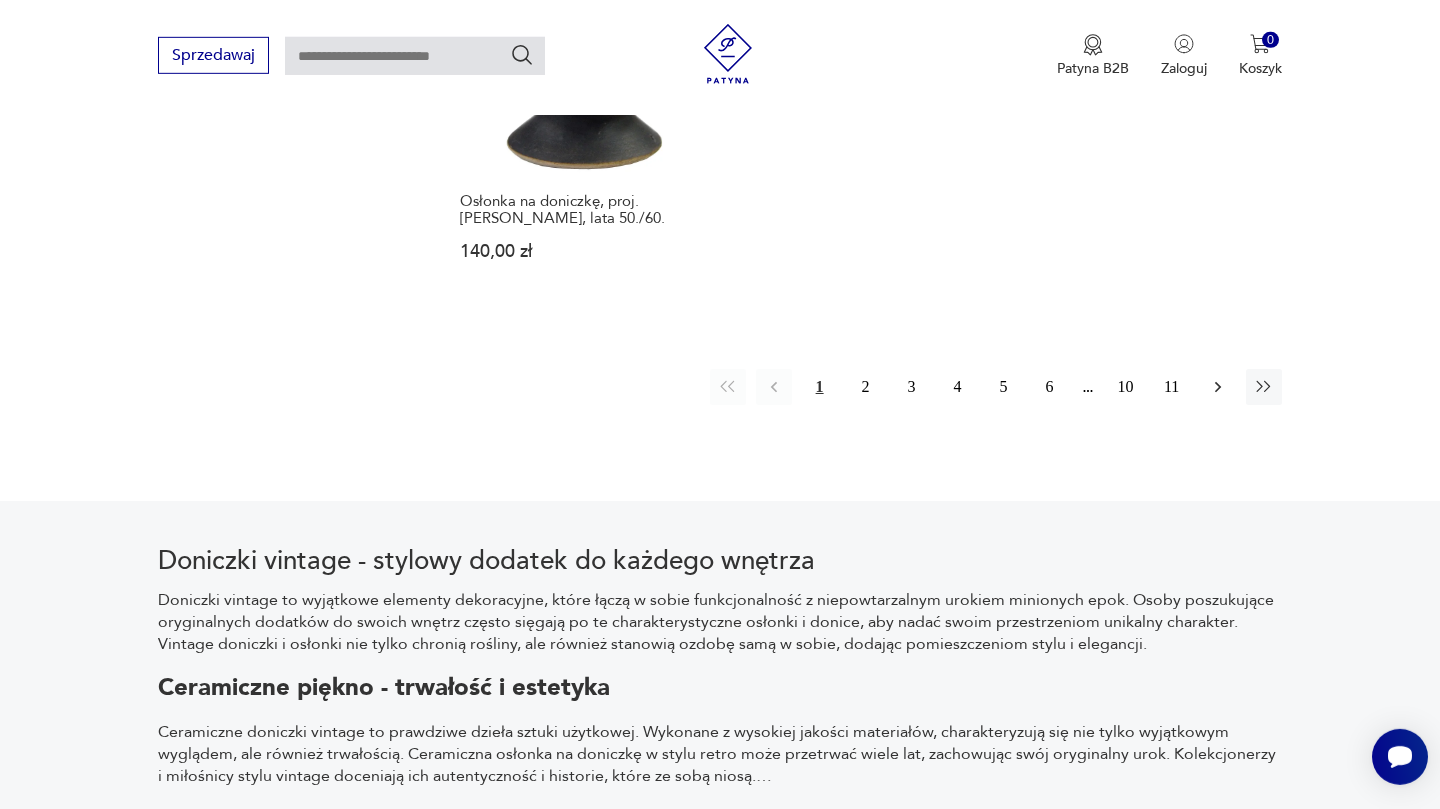 click 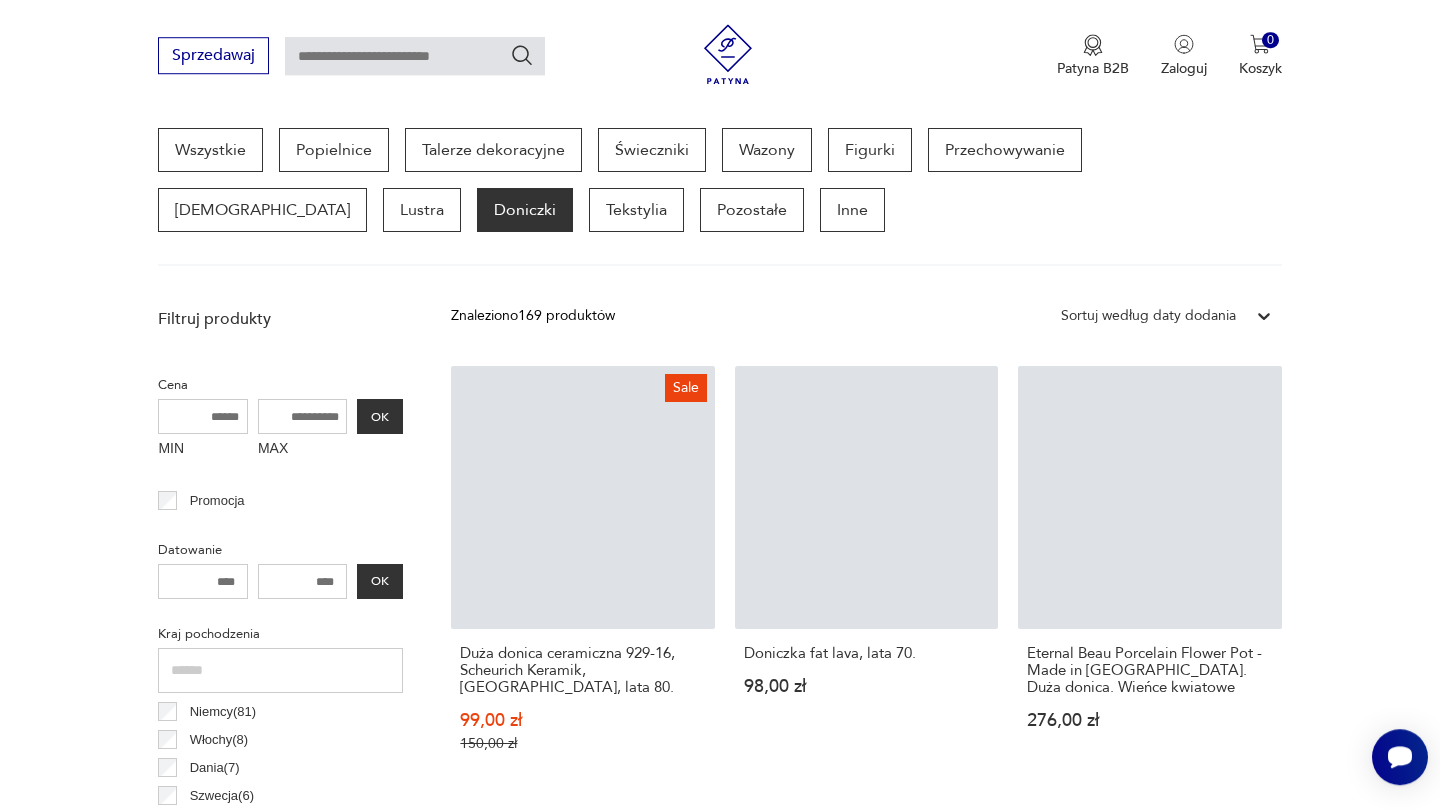 scroll, scrollTop: 531, scrollLeft: 0, axis: vertical 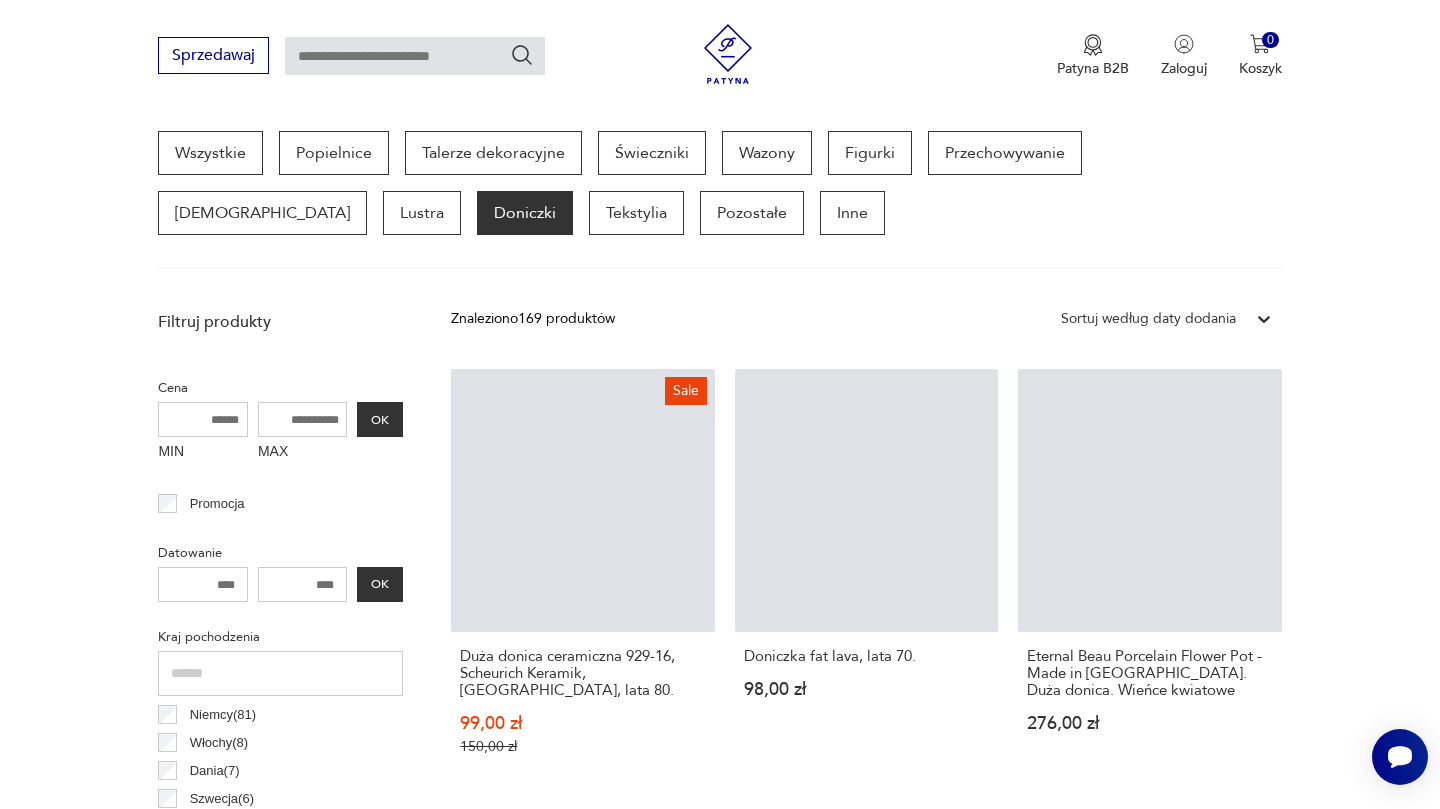 click on "Filtruj produkty Cena MIN MAX OK Promocja Datowanie OK Kraj pochodzenia Niemcy  ( 81 ) Włochy  ( 8 ) Dania  ( 7 ) Szwecja  ( 6 ) Austria  ( 3 ) Polska  ( 3 ) Czechosłowacja  ( 2 ) Wielka Brytania  ( 2 ) Producent Projektant Typ doniczka osłonka Stan przedmiotu Klasyk Kolor Tag art deco Bauhaus Bavaria black friday Cepelia ceramika Chodzież Ćmielów Zdobienie brak inne malatura nadruk szkliwienie złocenie Sygnatura Tworzywo drewno glina inne kamień kamionka metal plastik porcelana porcelit Wyczyść filtry Znaleziono  169   produktów Filtruj Sortuj według daty dodania Sortuj według daty dodania Sale Duża donica ceramiczna 929-16, Scheurich Keramik, Niemcy, lata 80. 99,00 zł 150,00 zł Doniczka fat lava, lata 70. 98,00 zł Eternal Beau Porcelain Flower Pot - Made in England. Duża donica. Wieńce kwiatowe 276,00 zł Osłonka, doniczka, lata 70. 60,00 zł Osłona na doniczkę, proj. P. Groeneveldt, Dania, lata 50./60. 160,00 zł 300,00 zł Ceramiczna osłonka na doniczki, Hiszpania, lata 60. 1" at bounding box center (720, 1743) 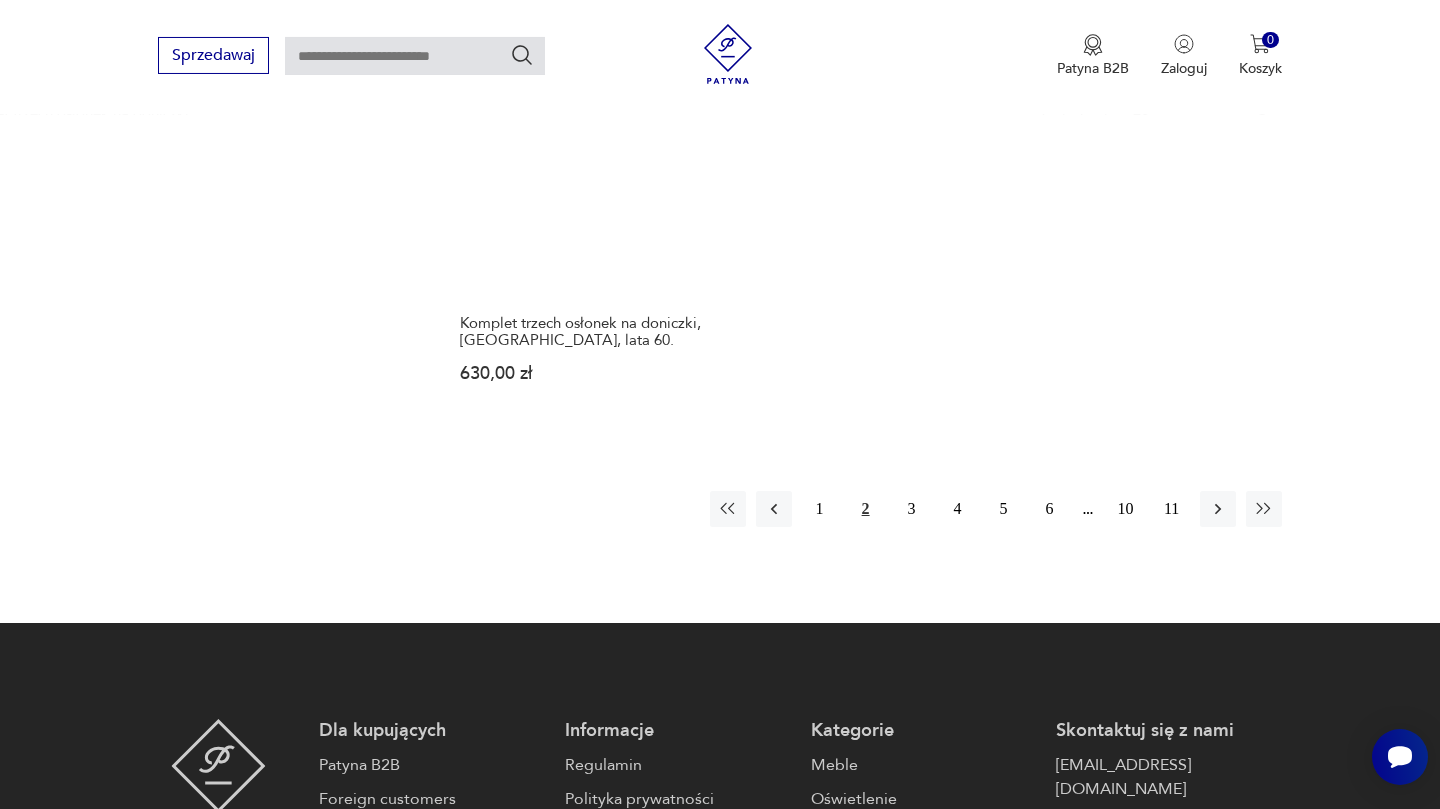 scroll, scrollTop: 3094, scrollLeft: 0, axis: vertical 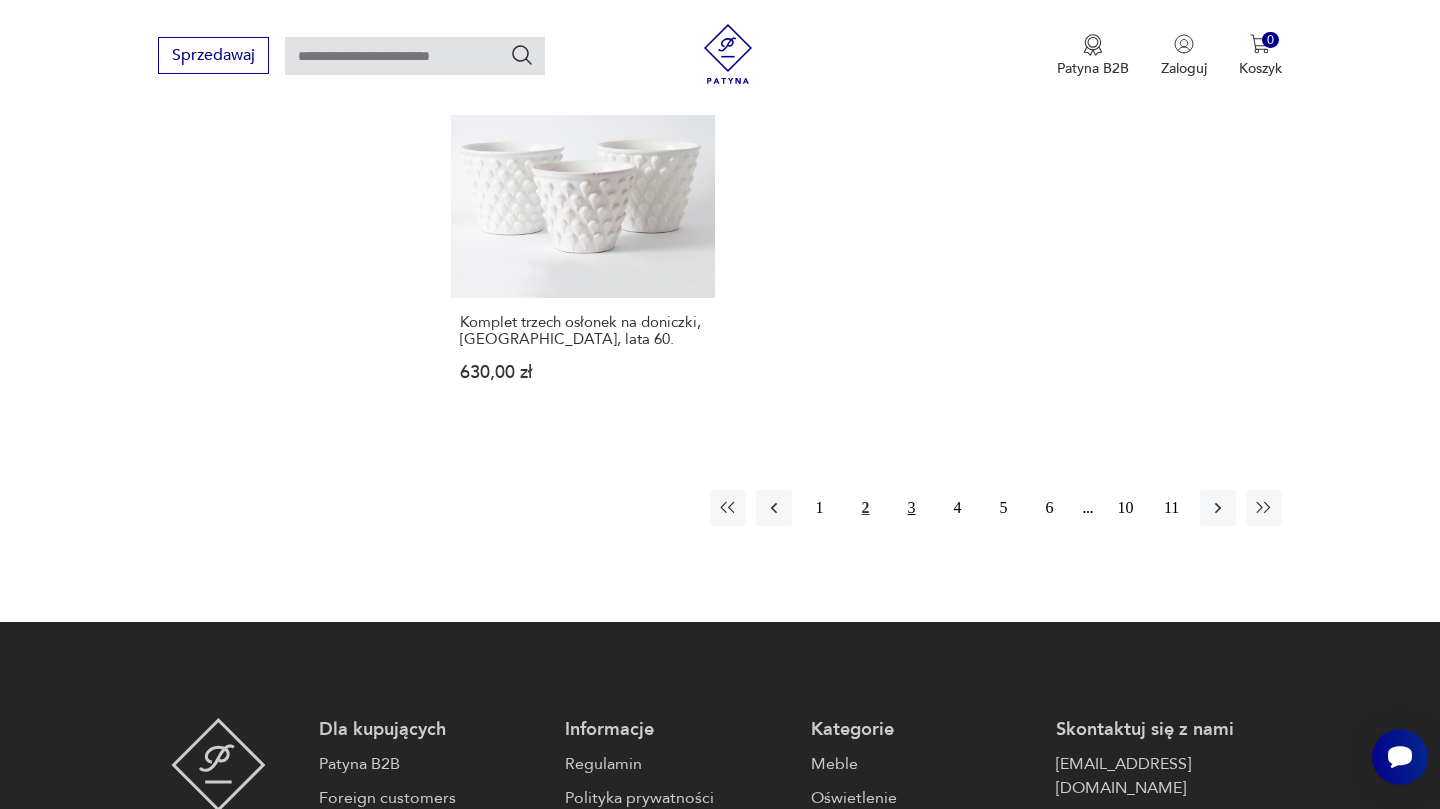 click on "3" at bounding box center (912, 508) 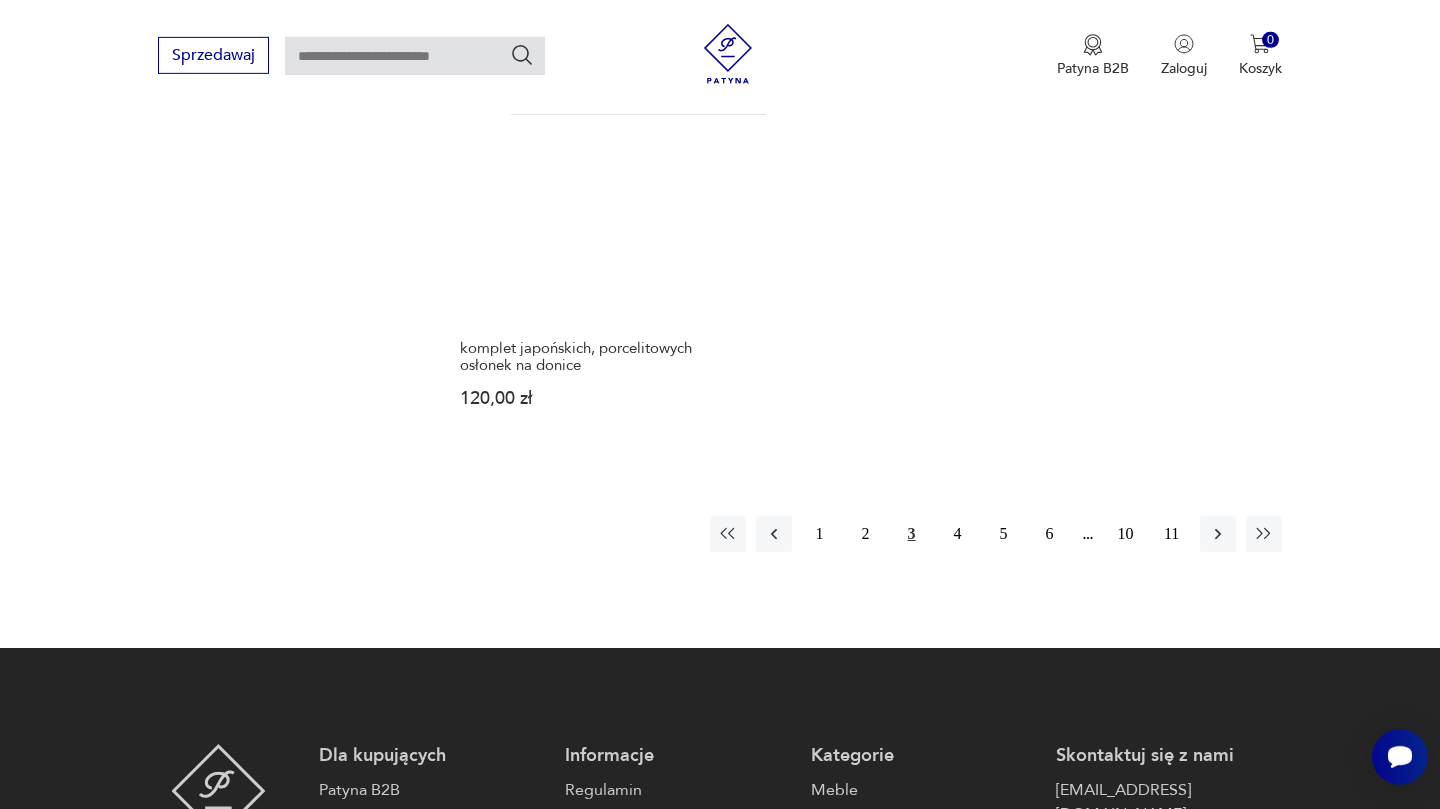 scroll, scrollTop: 3045, scrollLeft: 0, axis: vertical 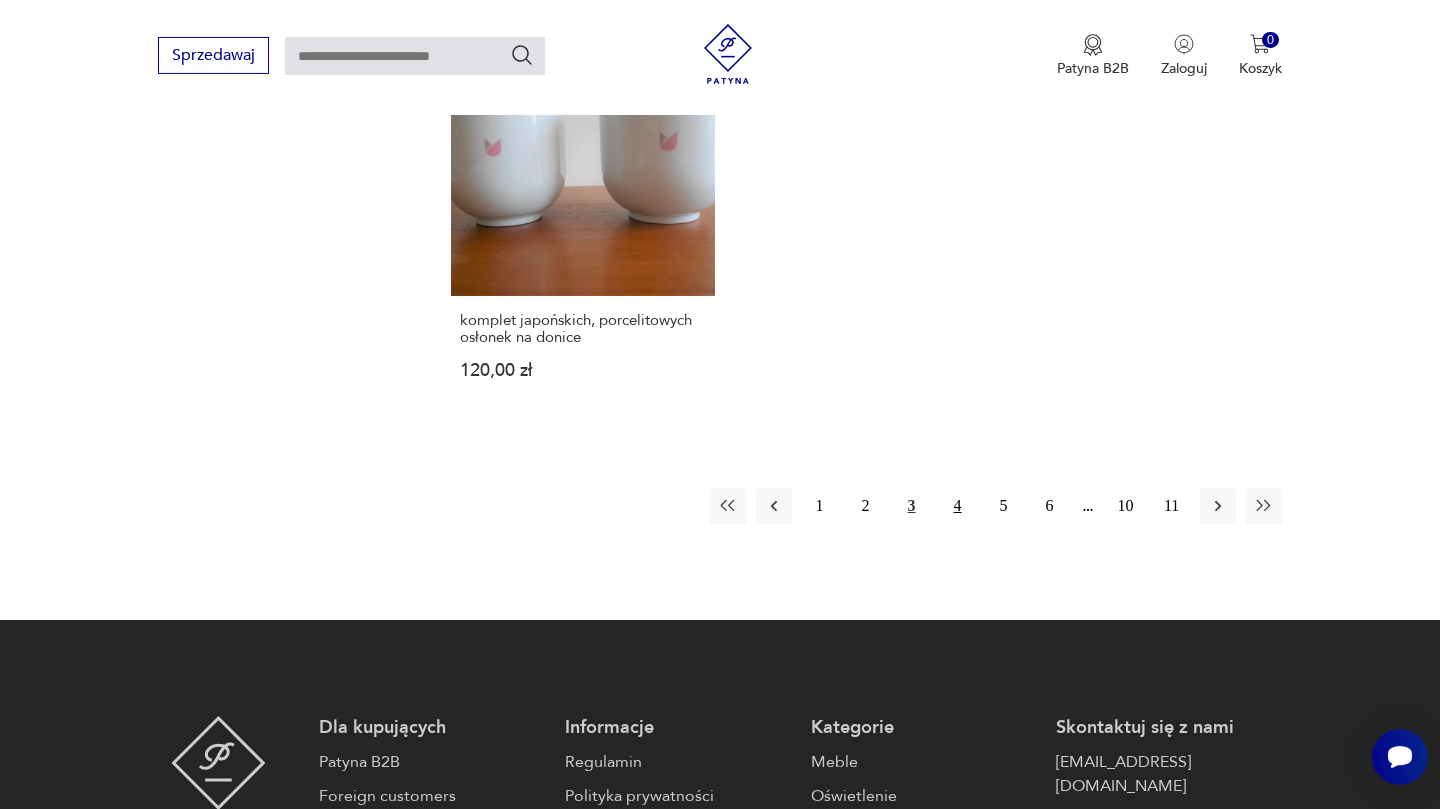 click on "4" at bounding box center (958, 506) 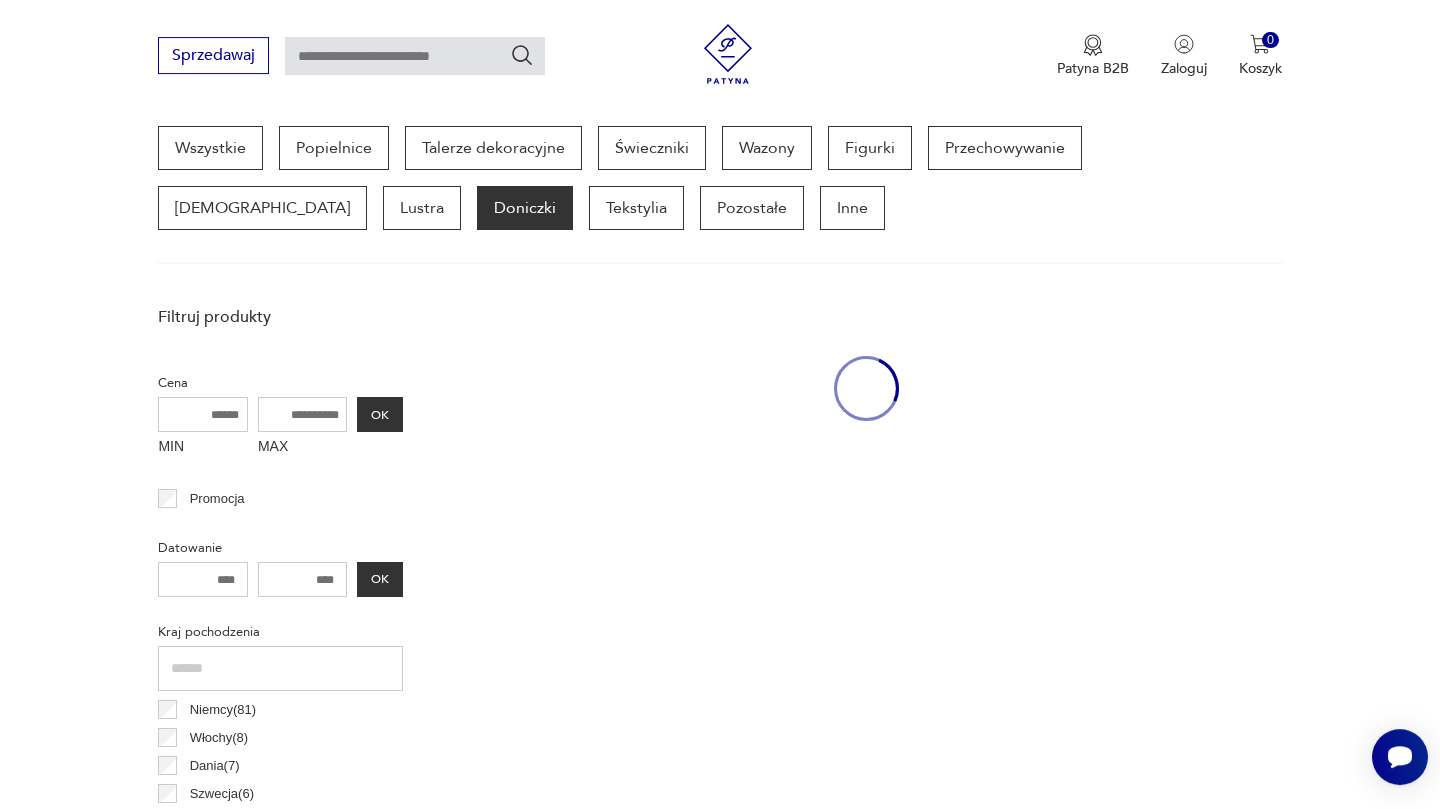 scroll, scrollTop: 531, scrollLeft: 0, axis: vertical 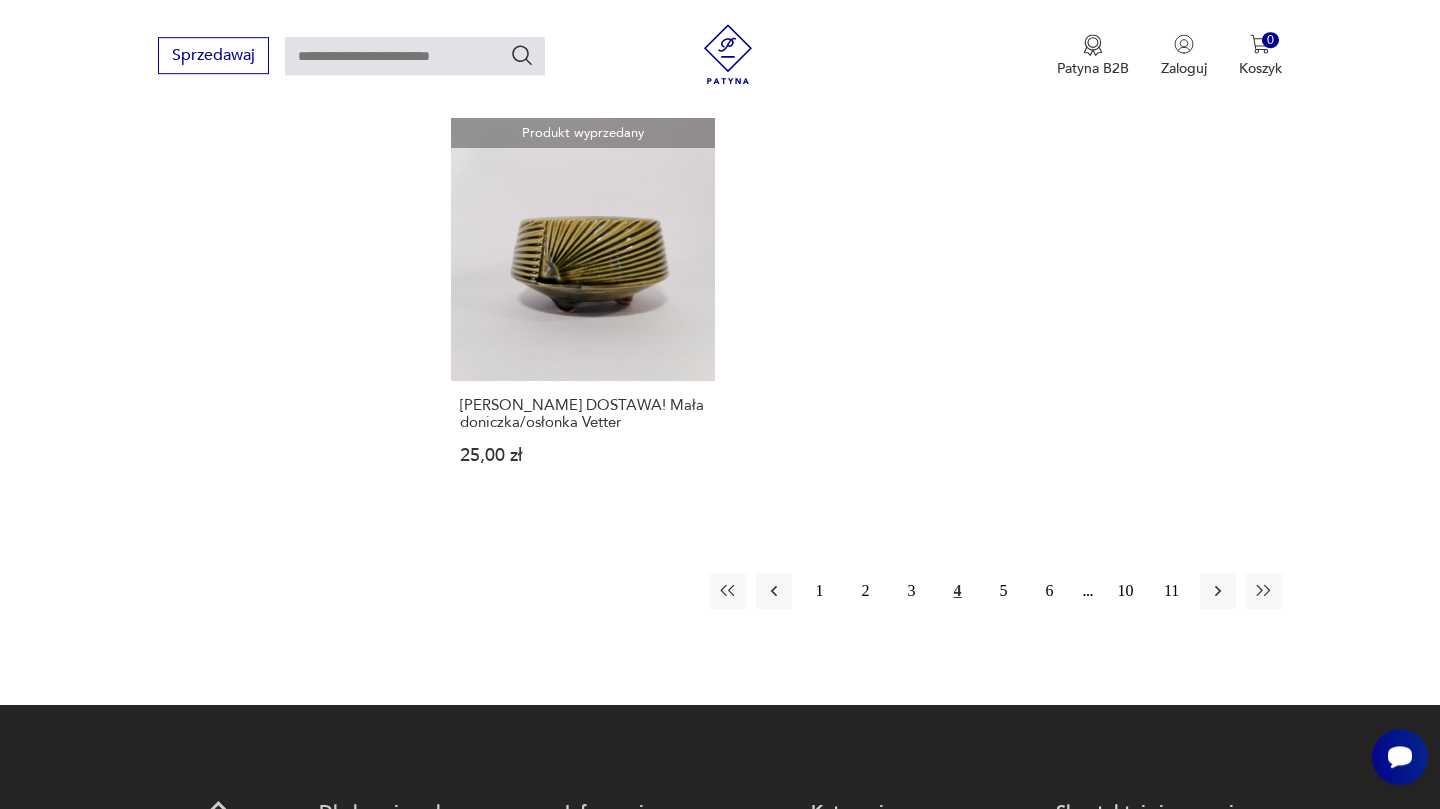 click on "Filtruj produkty Cena MIN MAX OK Promocja Datowanie OK Kraj pochodzenia Niemcy  ( 81 ) Włochy  ( 8 ) Dania  ( 7 ) Szwecja  ( 6 ) Austria  ( 3 ) Polska  ( 3 ) Czechosłowacja  ( 2 ) Wielka Brytania  ( 2 ) Producent Projektant Typ doniczka osłonka Stan przedmiotu Klasyk Kolor Tag art deco Bauhaus Bavaria black friday Cepelia ceramika Chodzież Ćmielów Zdobienie brak inne malatura nadruk szkliwienie złocenie Sygnatura Tworzywo drewno glina inne kamień kamionka metal plastik porcelana porcelit Wyczyść filtry Znaleziono  169   produktów Filtruj Sortuj według daty dodania Sortuj według daty dodania Sale Donica / osłona z tworzywa sztucznego, Emsa Niemcy, lata 70. 40,00 zł 80,00 zł Komplet osłonek na doniczki, lata 60. 299,00 zł Osłonka na doniczkę, lata 70, 80,00 zł Osłonka na doniczkę Fat Lava, lata 70, 110,00 zł Blomranka Urna Midi 60,00 zł Osłonka z lat 70. 90,00 zł Osłonka na doniczkę, Claudio Bernini Włochy lata 60. 150,00 zł Mosiężno - miedziana donica, lata 70. 1 2 3 4" at bounding box center (720, -678) 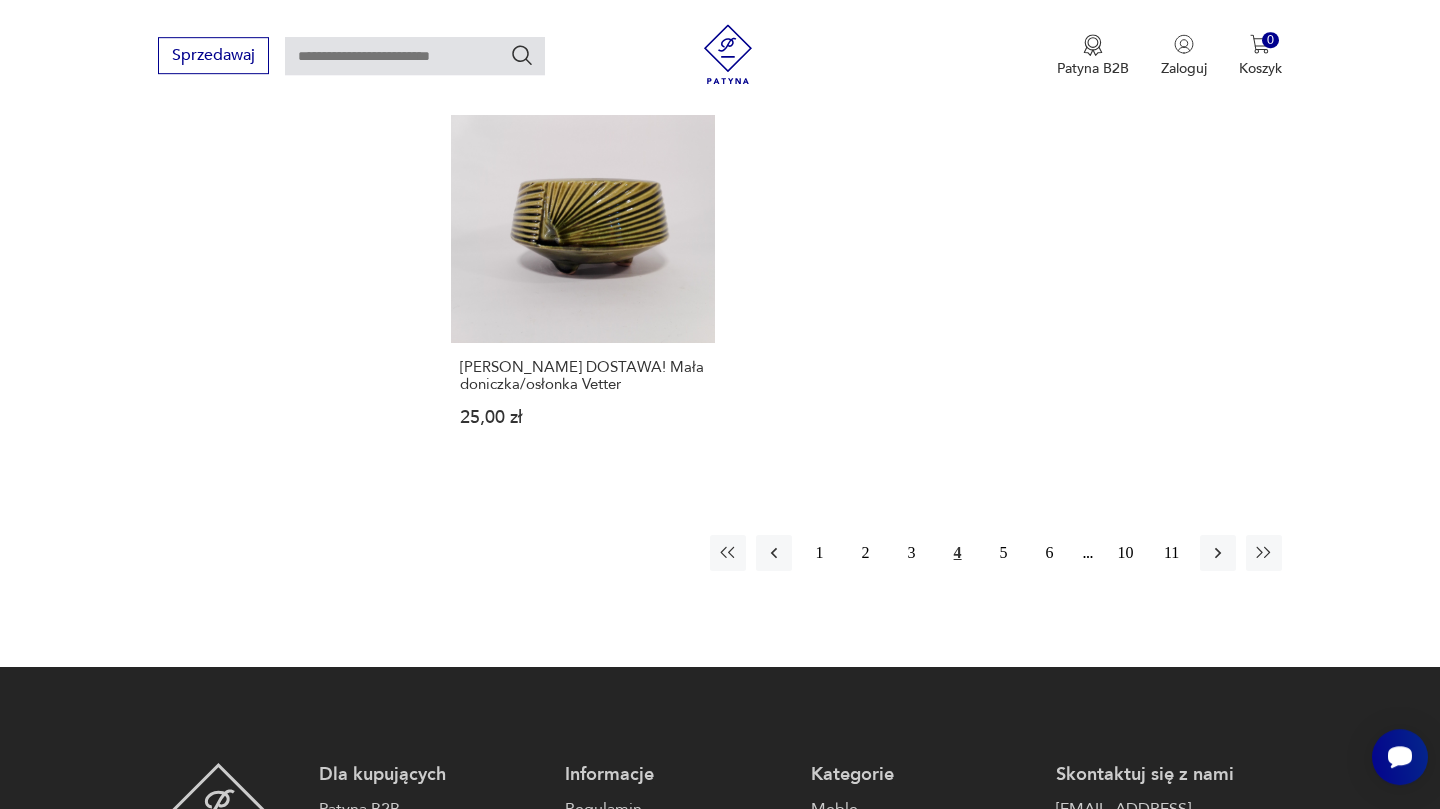 scroll, scrollTop: 2930, scrollLeft: 0, axis: vertical 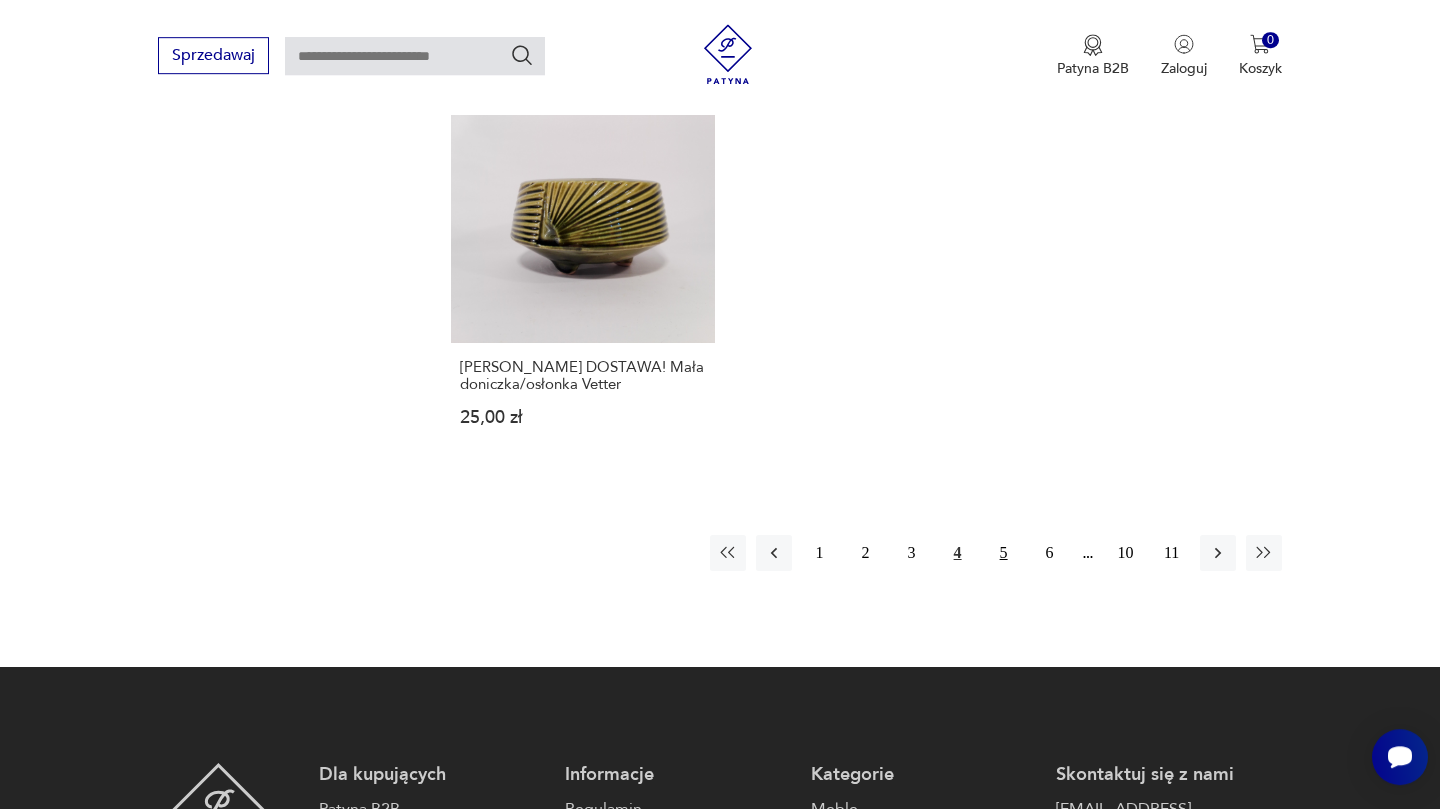 click on "5" at bounding box center (1004, 553) 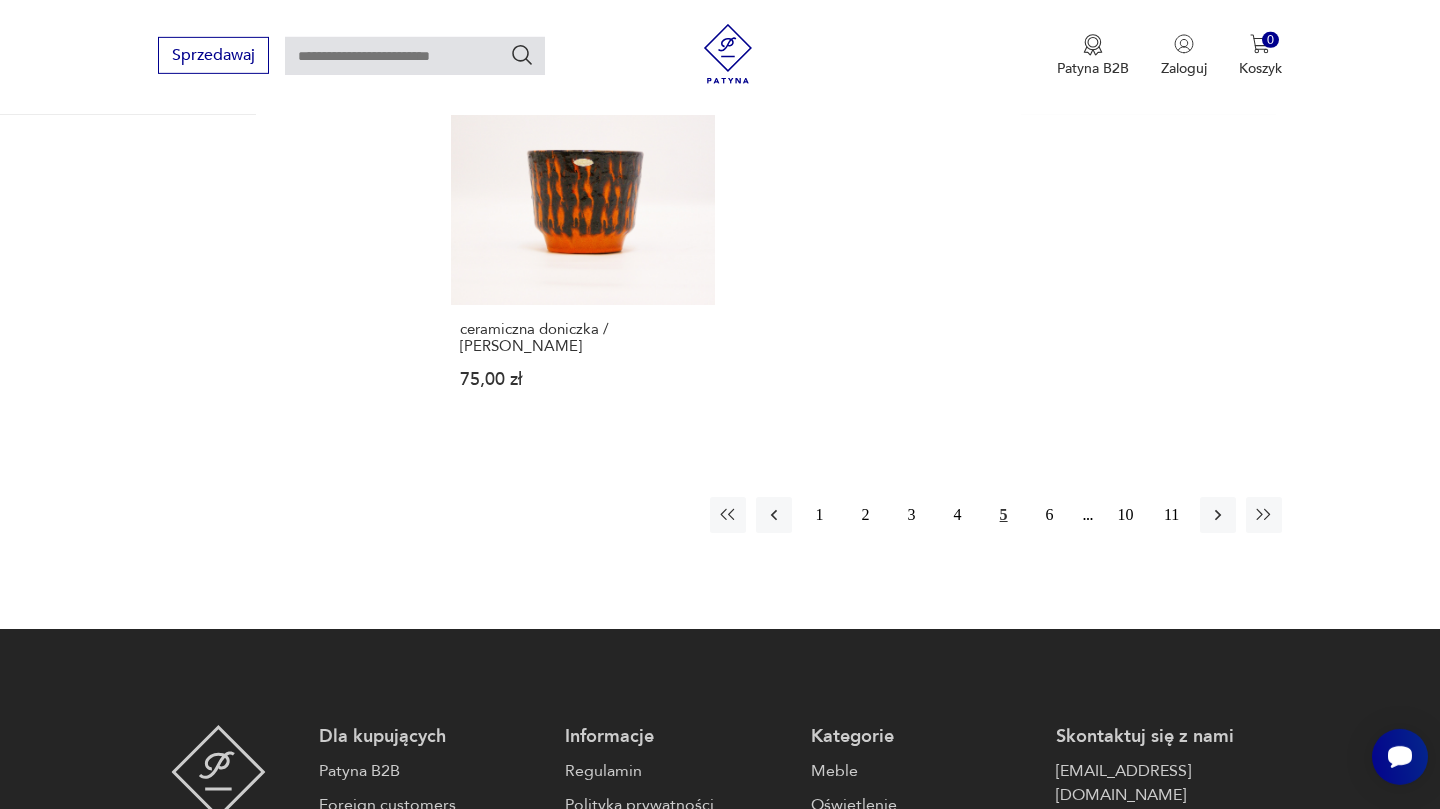 scroll, scrollTop: 2968, scrollLeft: 0, axis: vertical 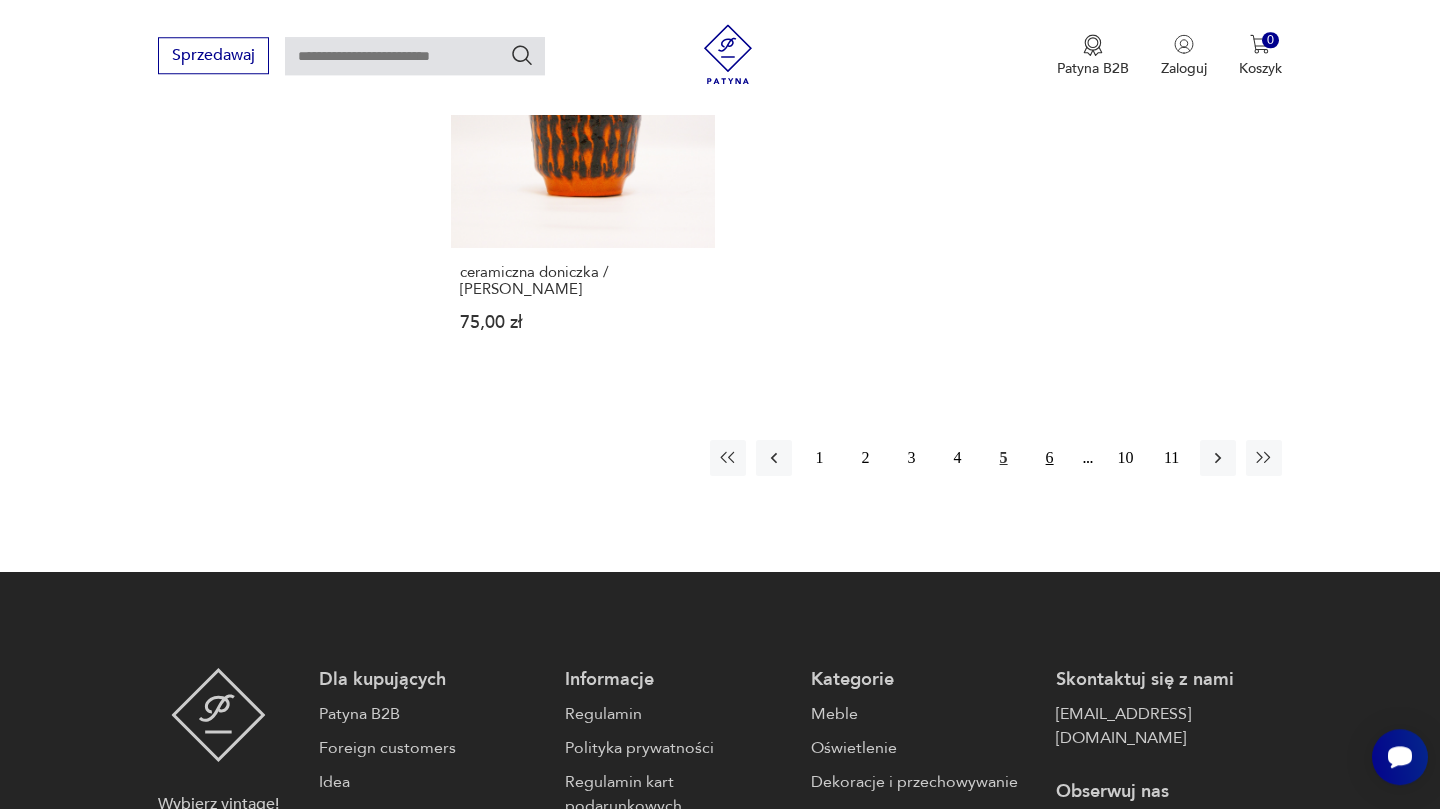 click on "6" at bounding box center [1050, 458] 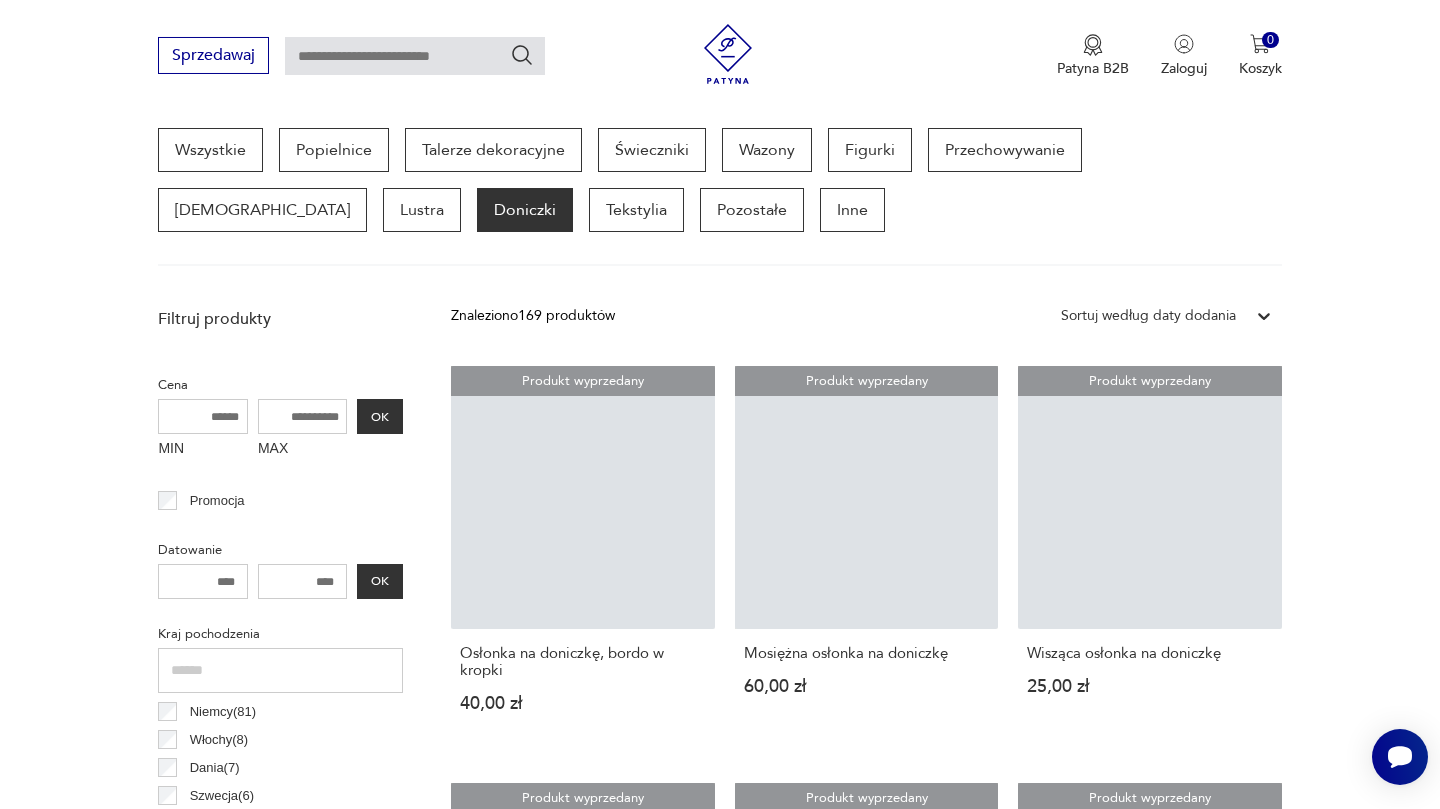 scroll, scrollTop: 531, scrollLeft: 0, axis: vertical 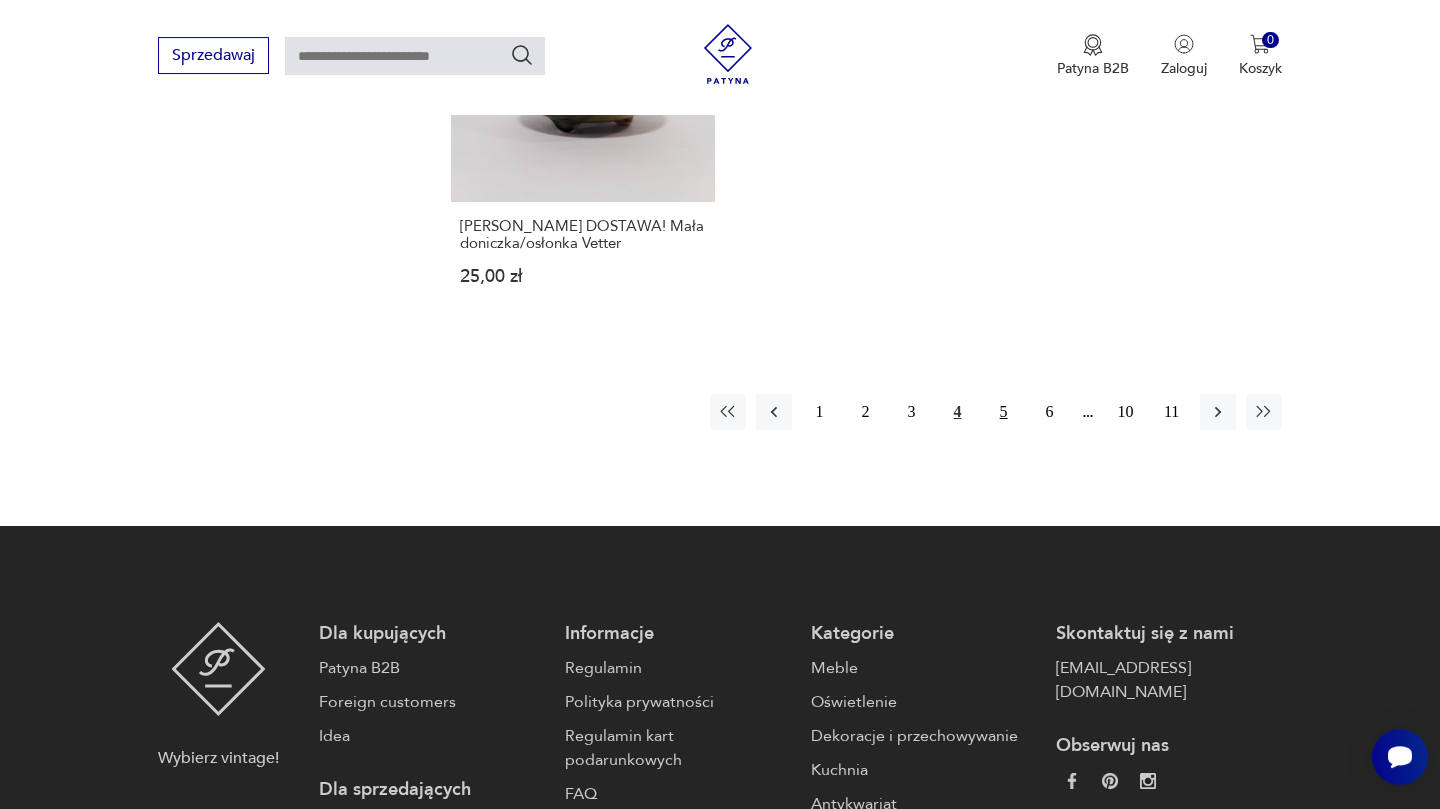 click on "5" at bounding box center [1004, 412] 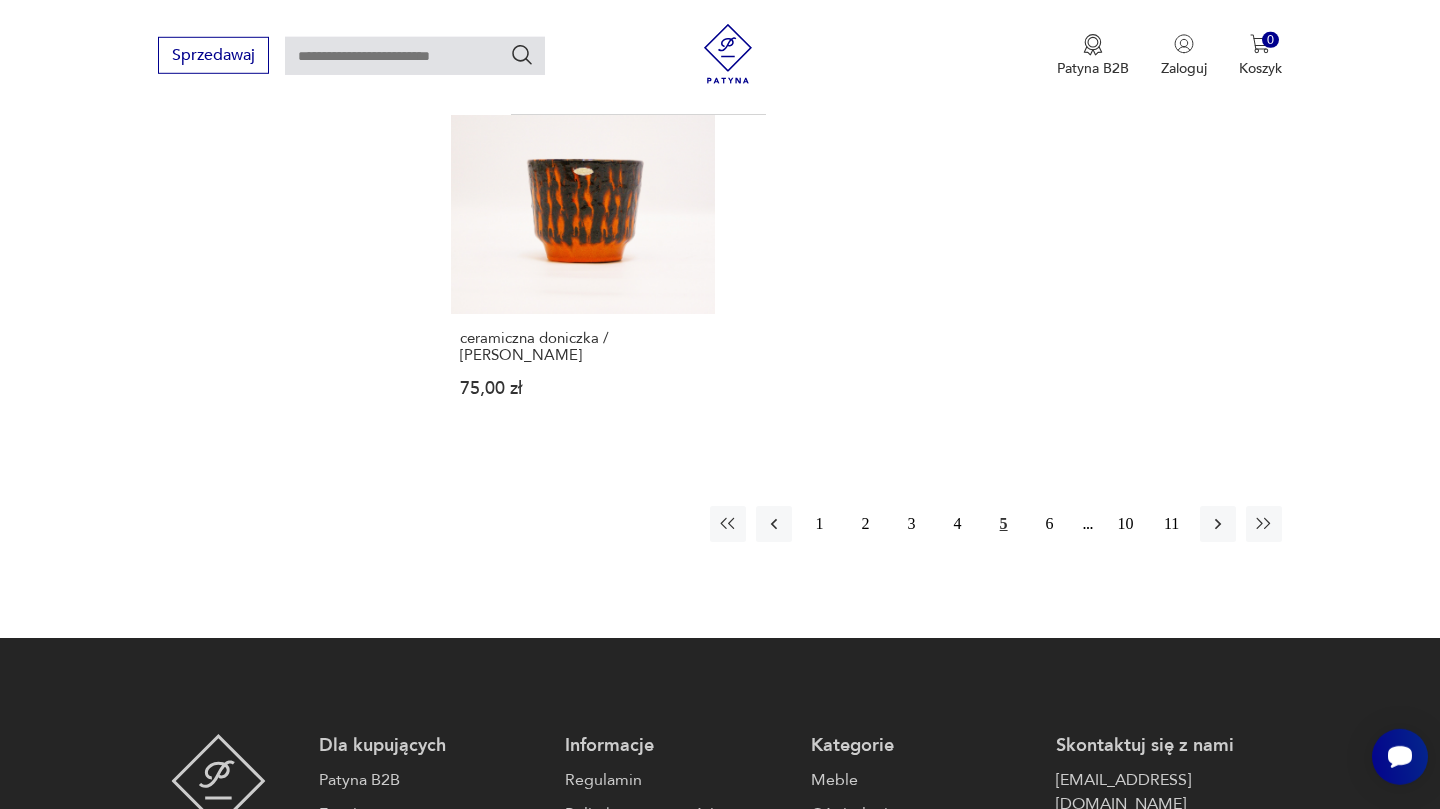 scroll, scrollTop: 2931, scrollLeft: 0, axis: vertical 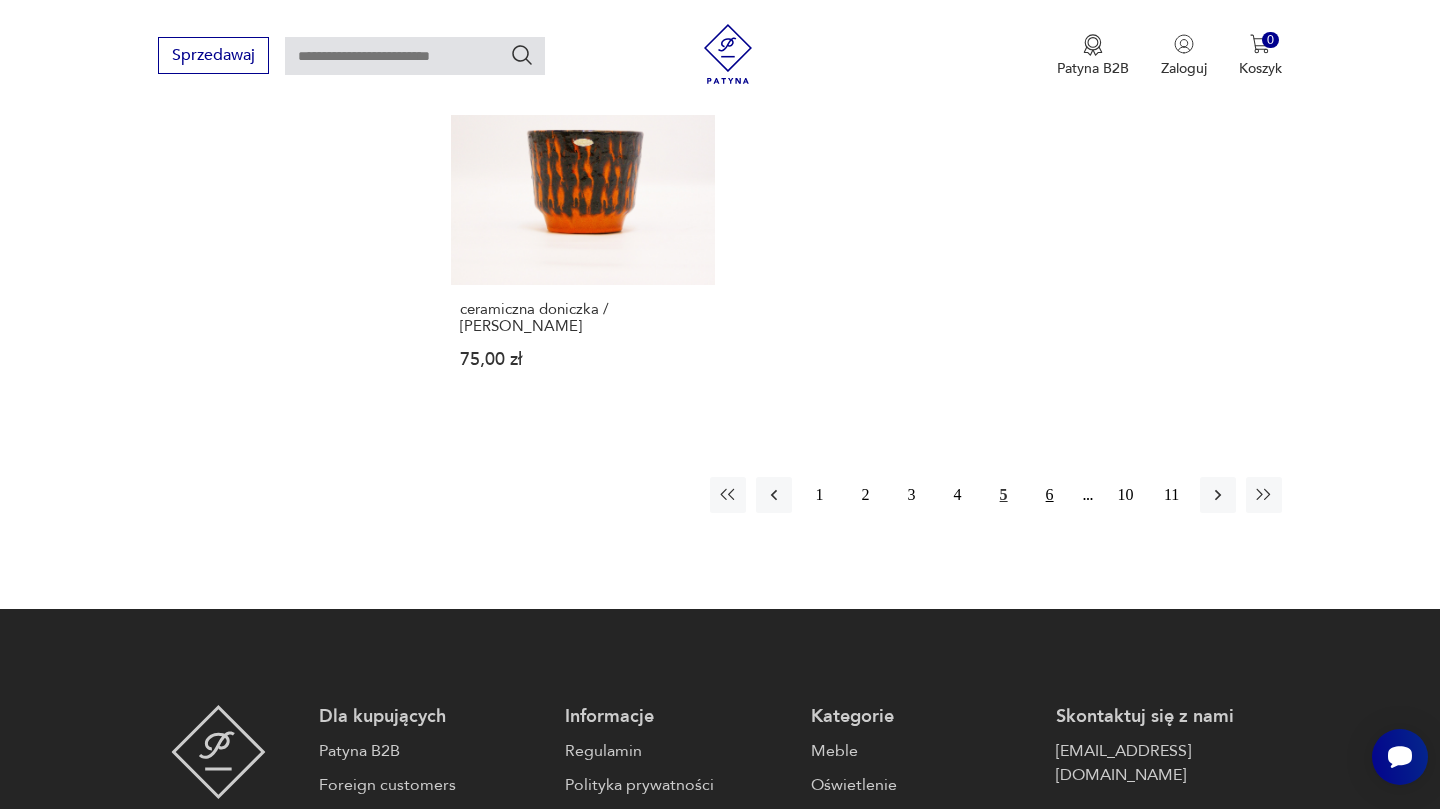 click on "6" at bounding box center (1050, 495) 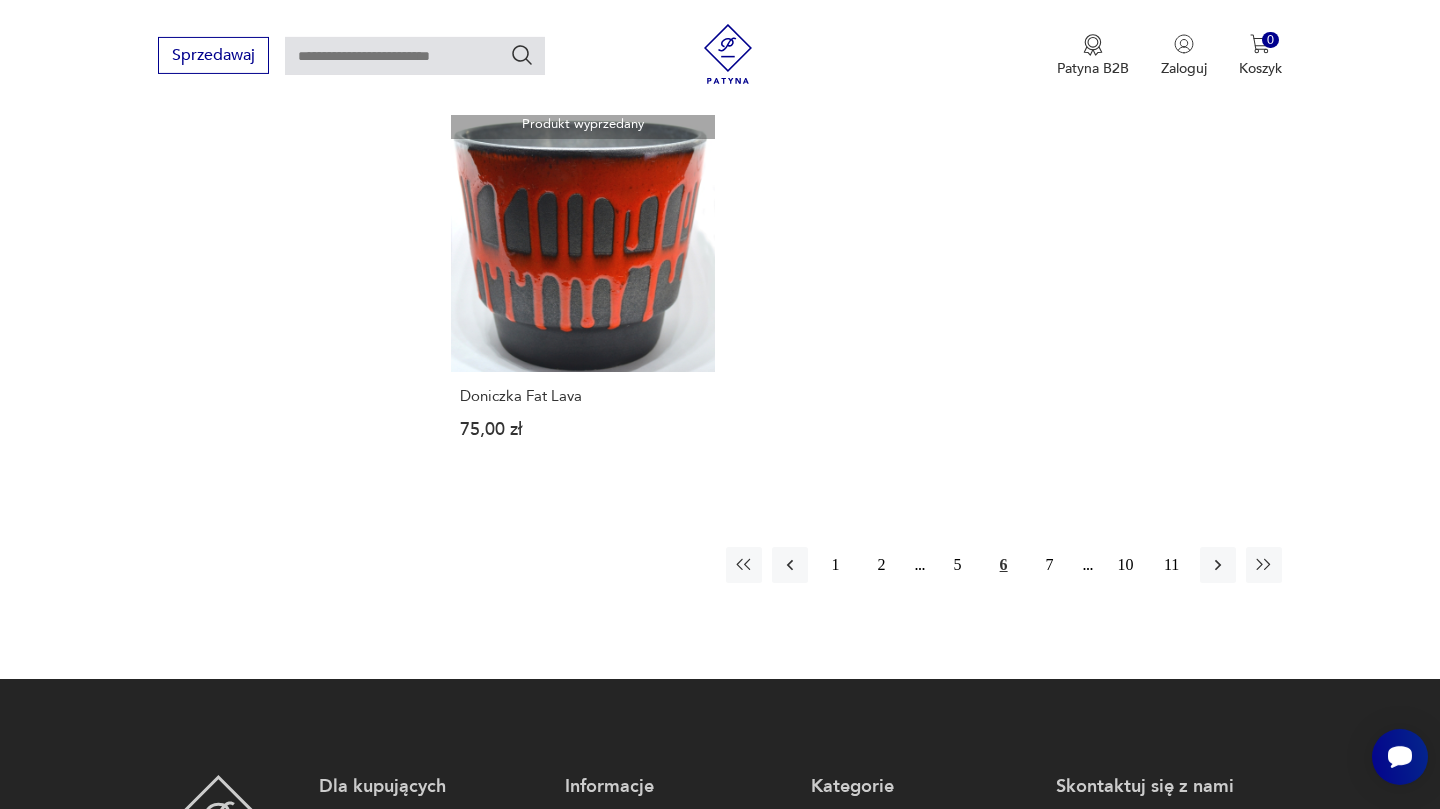 scroll, scrollTop: 2881, scrollLeft: 0, axis: vertical 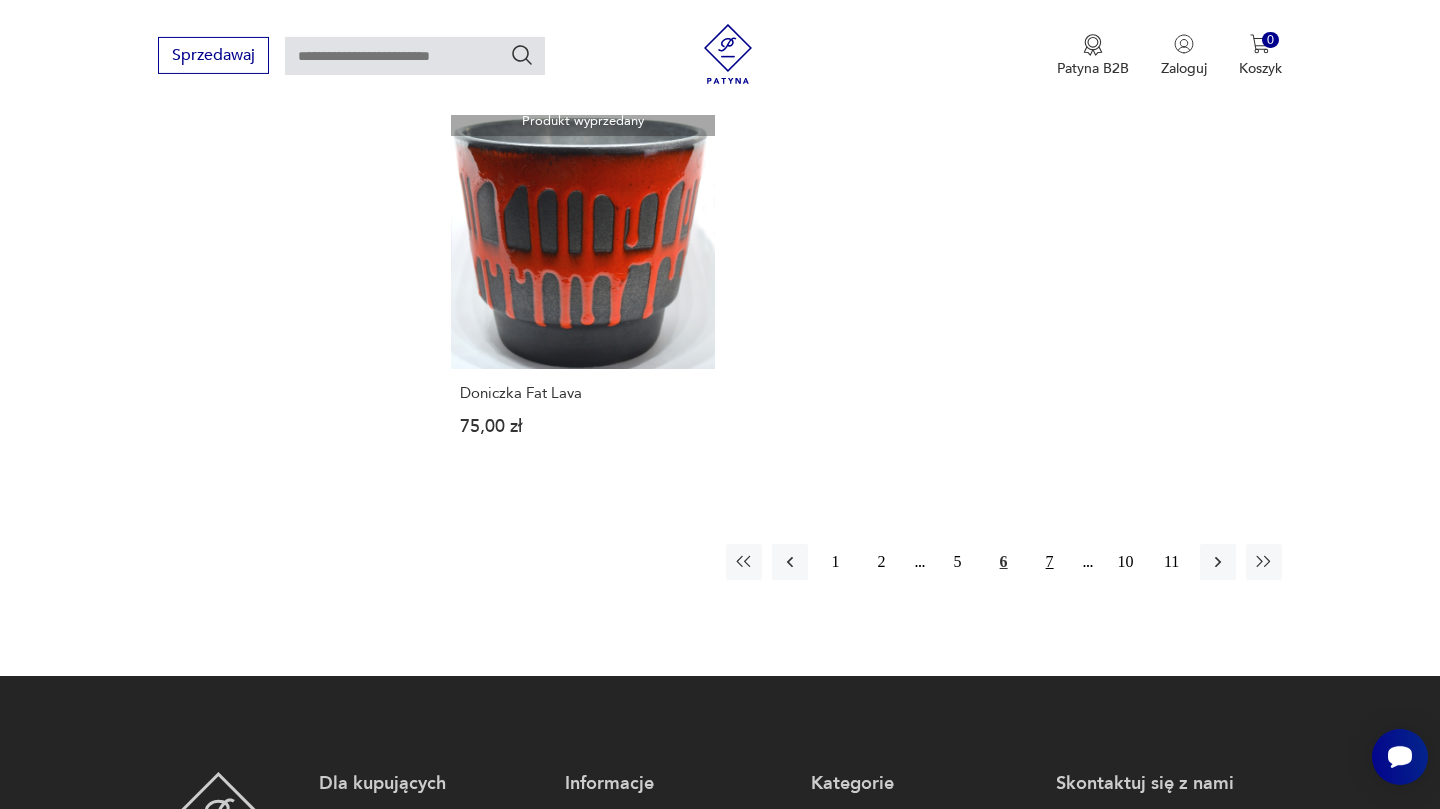 click on "7" at bounding box center [1050, 562] 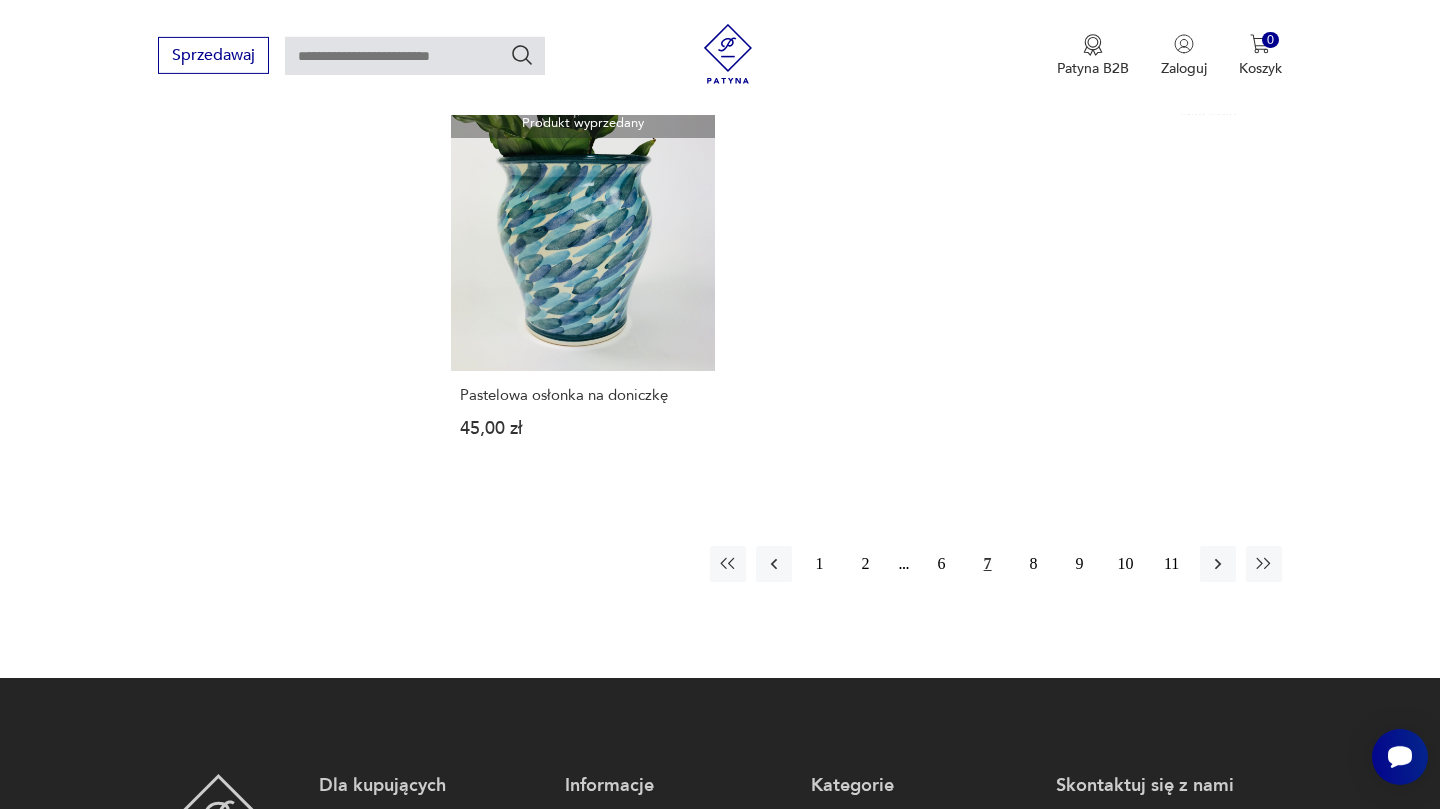 scroll, scrollTop: 2933, scrollLeft: 0, axis: vertical 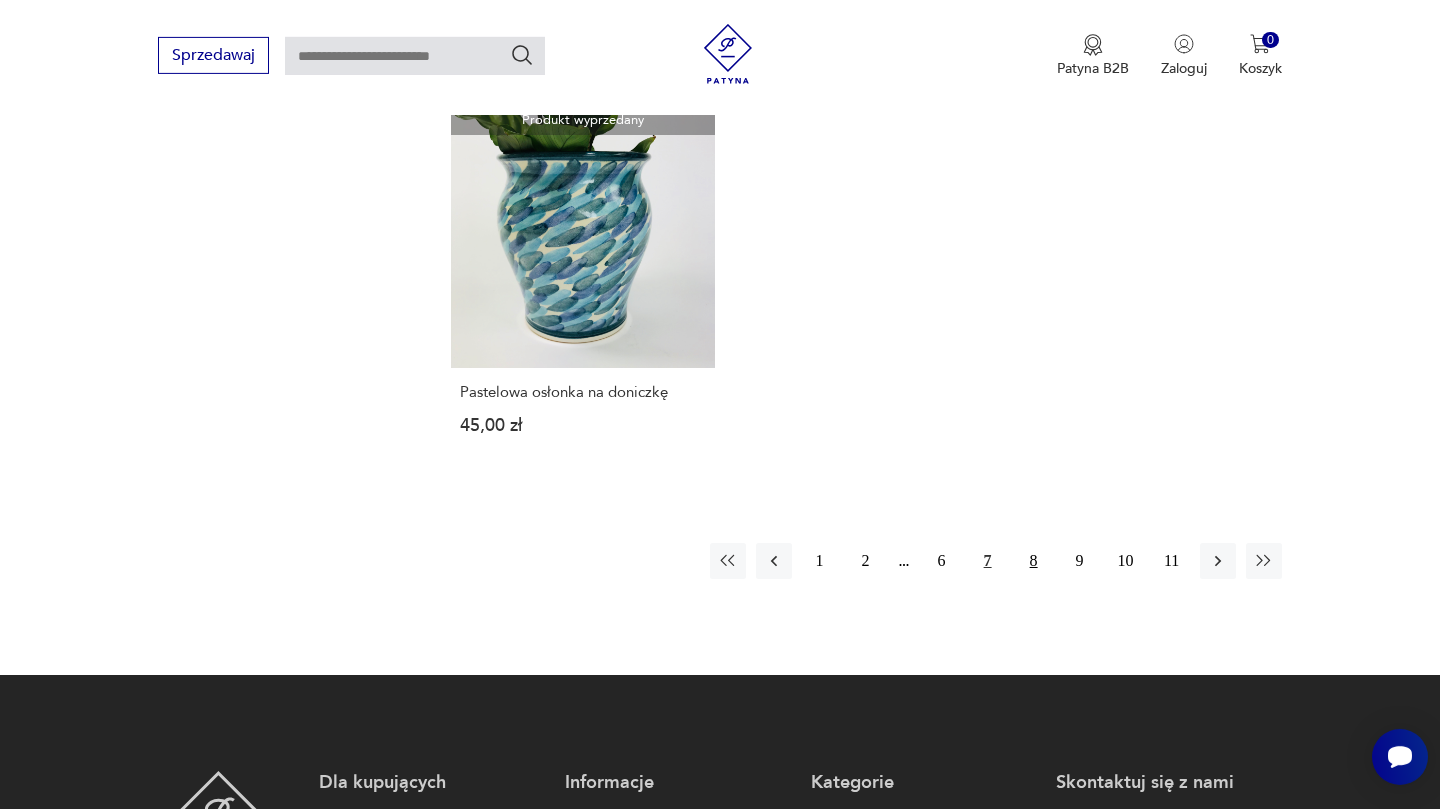 click on "8" at bounding box center [1034, 561] 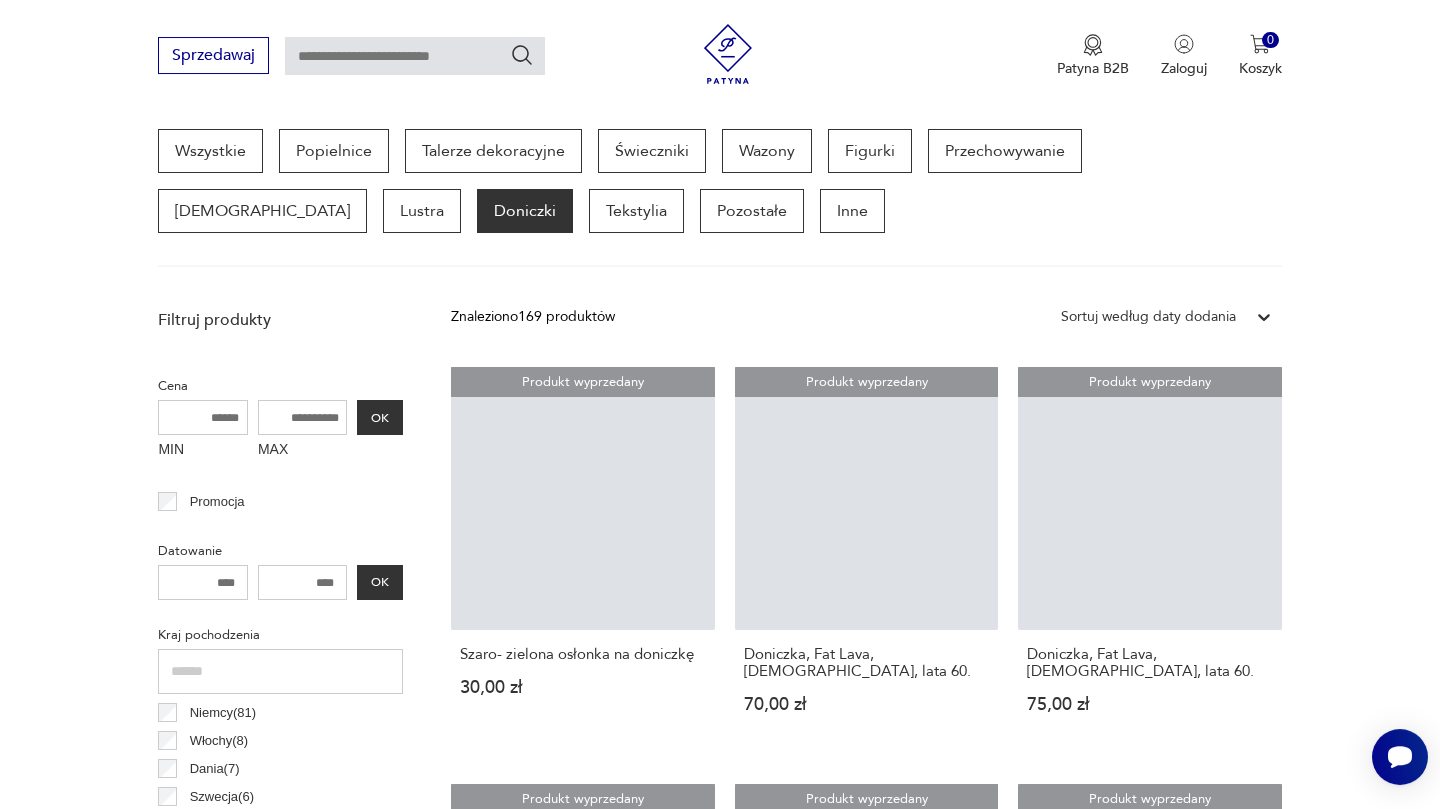 scroll, scrollTop: 531, scrollLeft: 0, axis: vertical 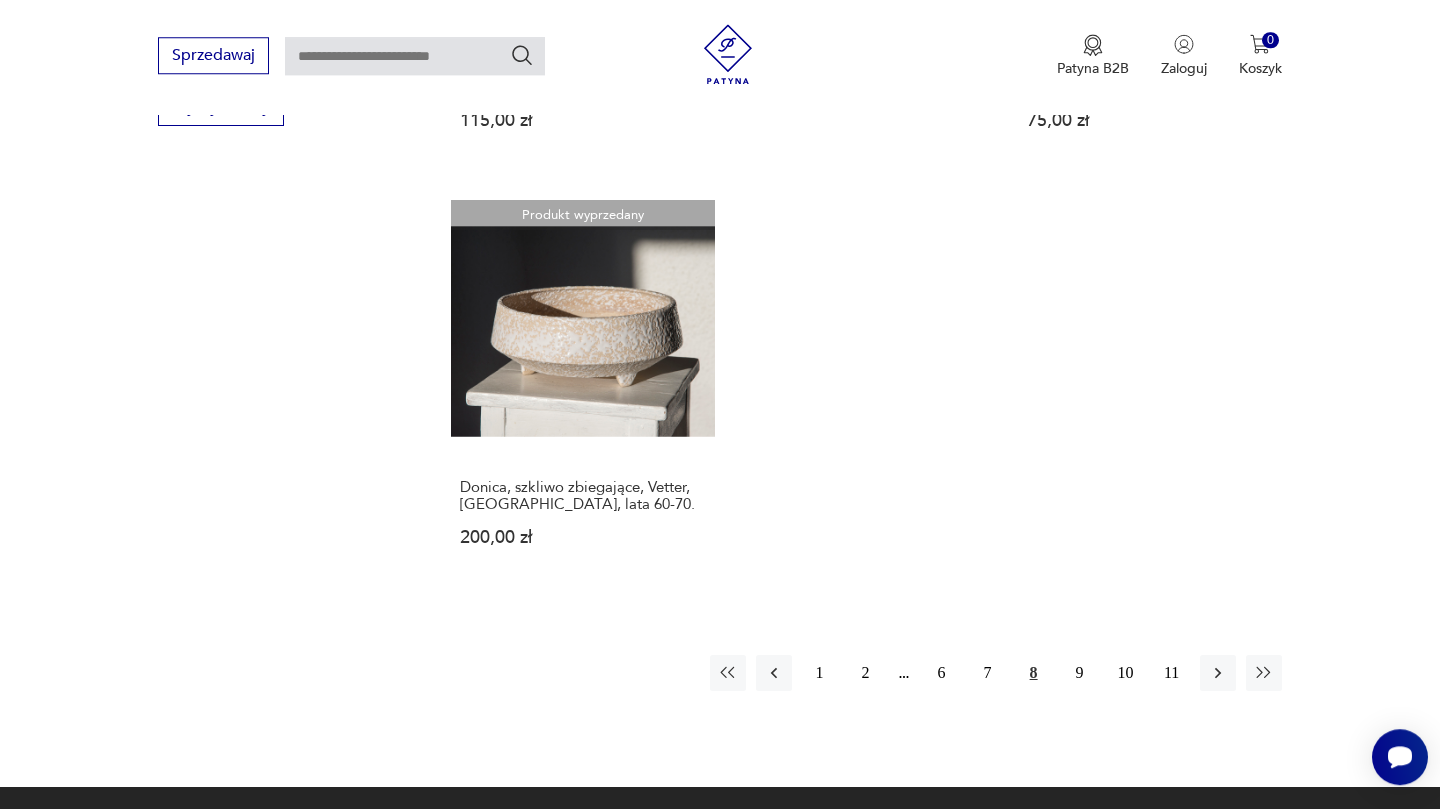 click on "Filtruj produkty Cena MIN MAX OK Promocja Datowanie OK Kraj pochodzenia Niemcy  ( 81 ) Włochy  ( 8 ) Dania  ( 7 ) Szwecja  ( 6 ) Austria  ( 3 ) Polska  ( 3 ) Czechosłowacja  ( 2 ) Wielka Brytania  ( 2 ) Producent Projektant Typ doniczka osłonka Stan przedmiotu Klasyk Kolor Tag art deco Bauhaus Bavaria black friday Cepelia ceramika Chodzież Ćmielów Zdobienie brak inne malatura nadruk szkliwienie złocenie Sygnatura Tworzywo drewno glina inne kamień kamionka metal plastik porcelana porcelit Wyczyść filtry Znaleziono  169   produktów Filtruj Sortuj według daty dodania Sortuj według daty dodania Produkt wyprzedany Szaro- zielona osłonka na doniczkę 30,00 zł Produkt wyprzedany Doniczka, Fat Lava, Niemcy, lata 60. 70,00 zł Produkt wyprzedany Doniczka, Fat Lava, Niemcy, lata 60. 75,00 zł Produkt wyprzedany doniczka W.germany 79,00 zł Produkt wyprzedany SALE % Doniczka, Niemcy, lata 80. 45,00 zł Produkt wyprzedany Doniczka ceramiczna vintage 90,00 zł Produkt wyprzedany 55,00 zł 45,00 zł" at bounding box center (720, -593) 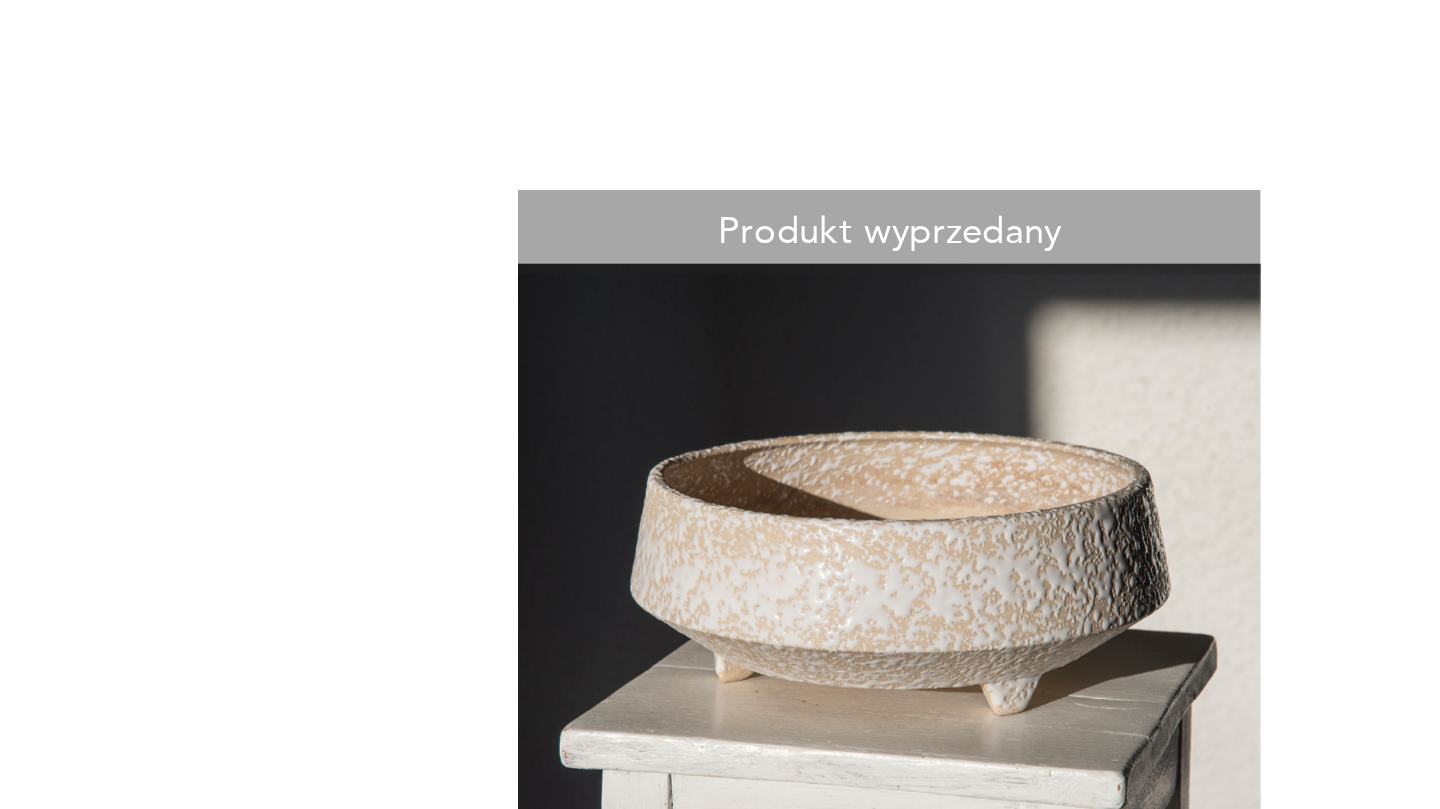 scroll, scrollTop: 2769, scrollLeft: 0, axis: vertical 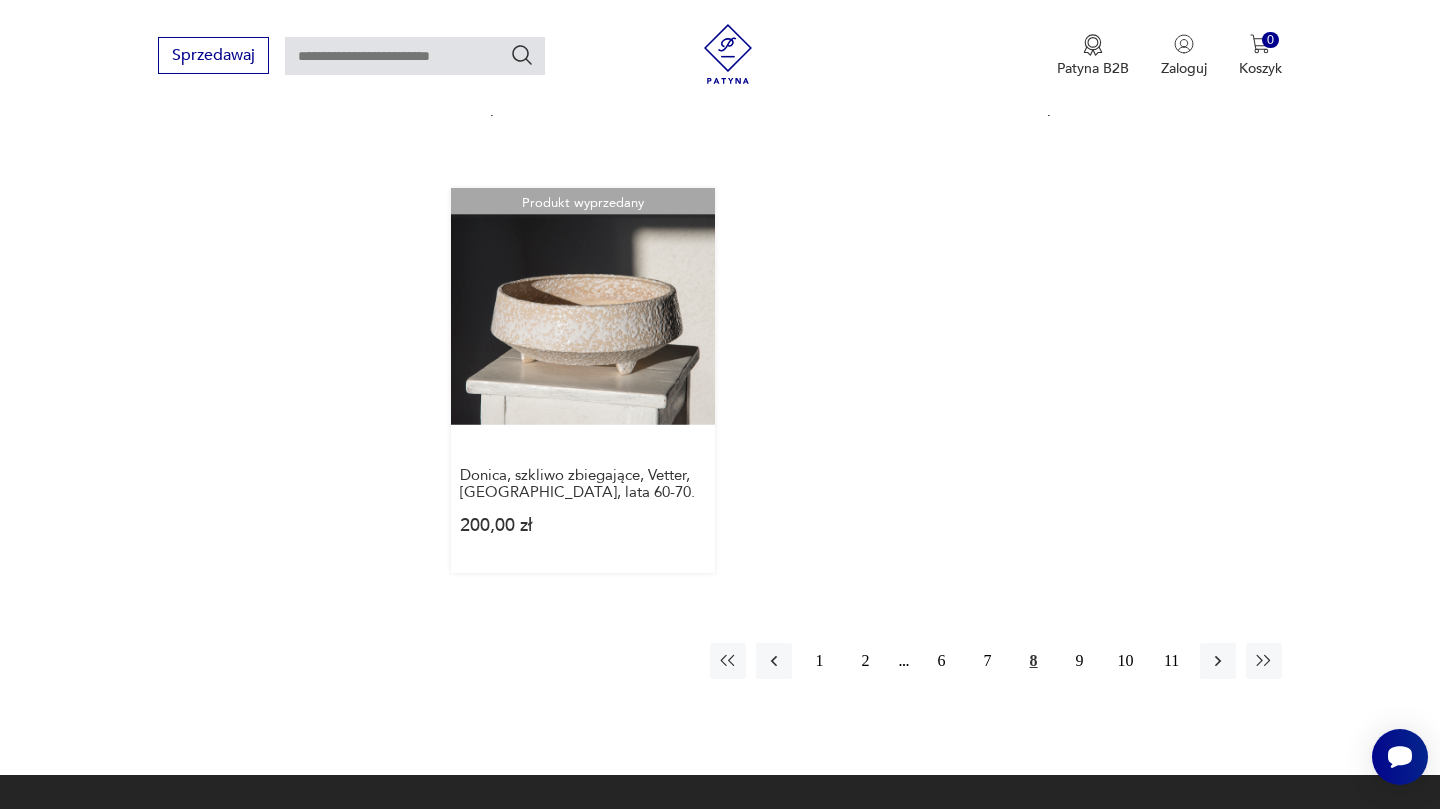 click on "Produkt wyprzedany Donica, szkliwo zbiegające, Vetter, Niemcy, lata 60-70. 200,00 zł" at bounding box center (582, 380) 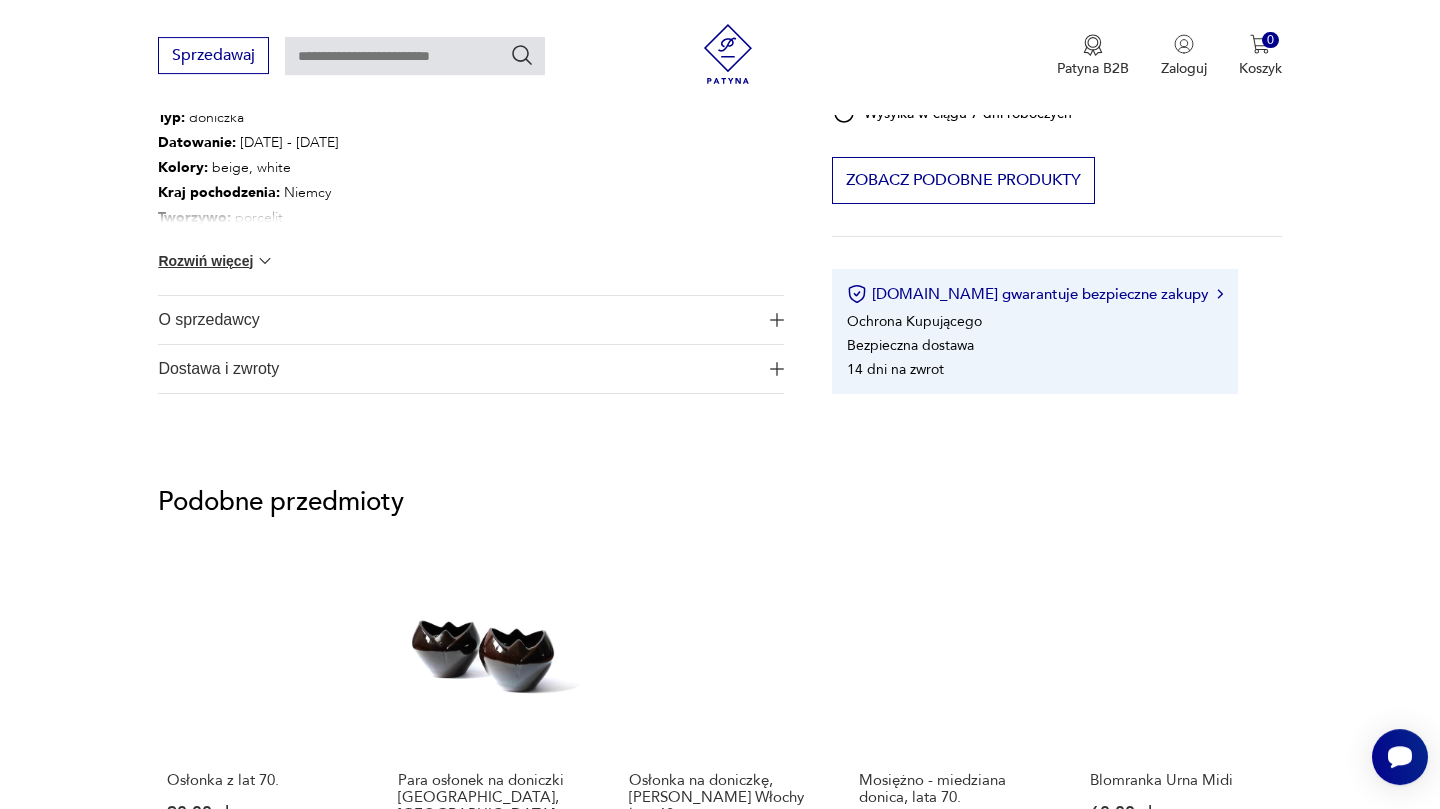 scroll, scrollTop: 1120, scrollLeft: 0, axis: vertical 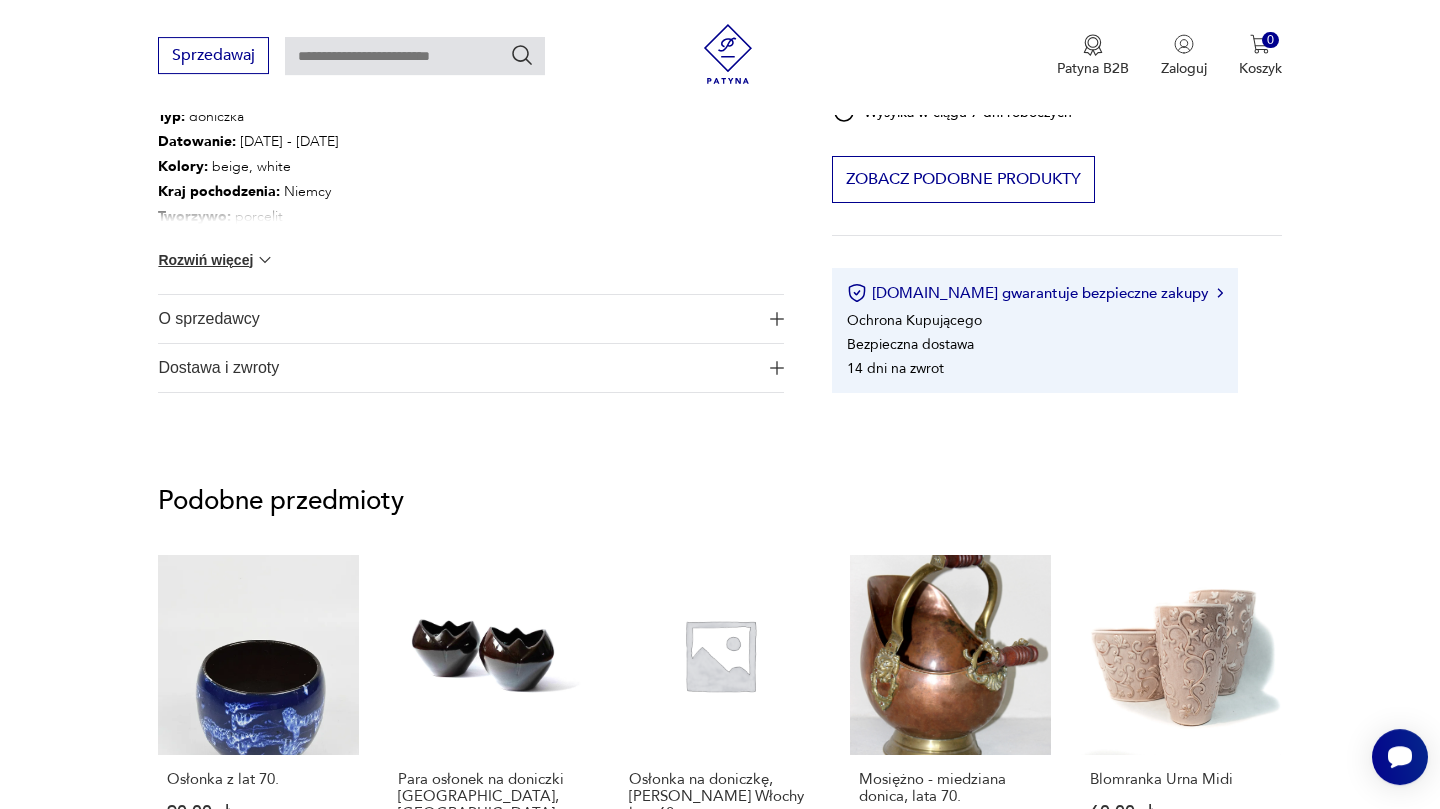 click on "Wysokość :   11 cm Kolor:   beżowy, biały Typ :   doniczka Datowanie :   1960 - 1979 Kolory :   beige, white Kraj pochodzenia :   Niemcy Tworzywo :   porcelit Producent :   Vetter Dodatkowe :   sygnatura Zdobienia :   szkliwienie Średnica :   25 cm Miasto Sprzedawcy :   Wrocław Tagi:   vintage ,  ceramika ,  tylko u nas ,  prezent ,  West Germany ,  Prezent dla niej ,  Kamienny szlak ,  Prezent dla niego ,  Prezent dla Mamy ,  Pierwszy śnieg Rozwiń więcej" at bounding box center [471, 174] 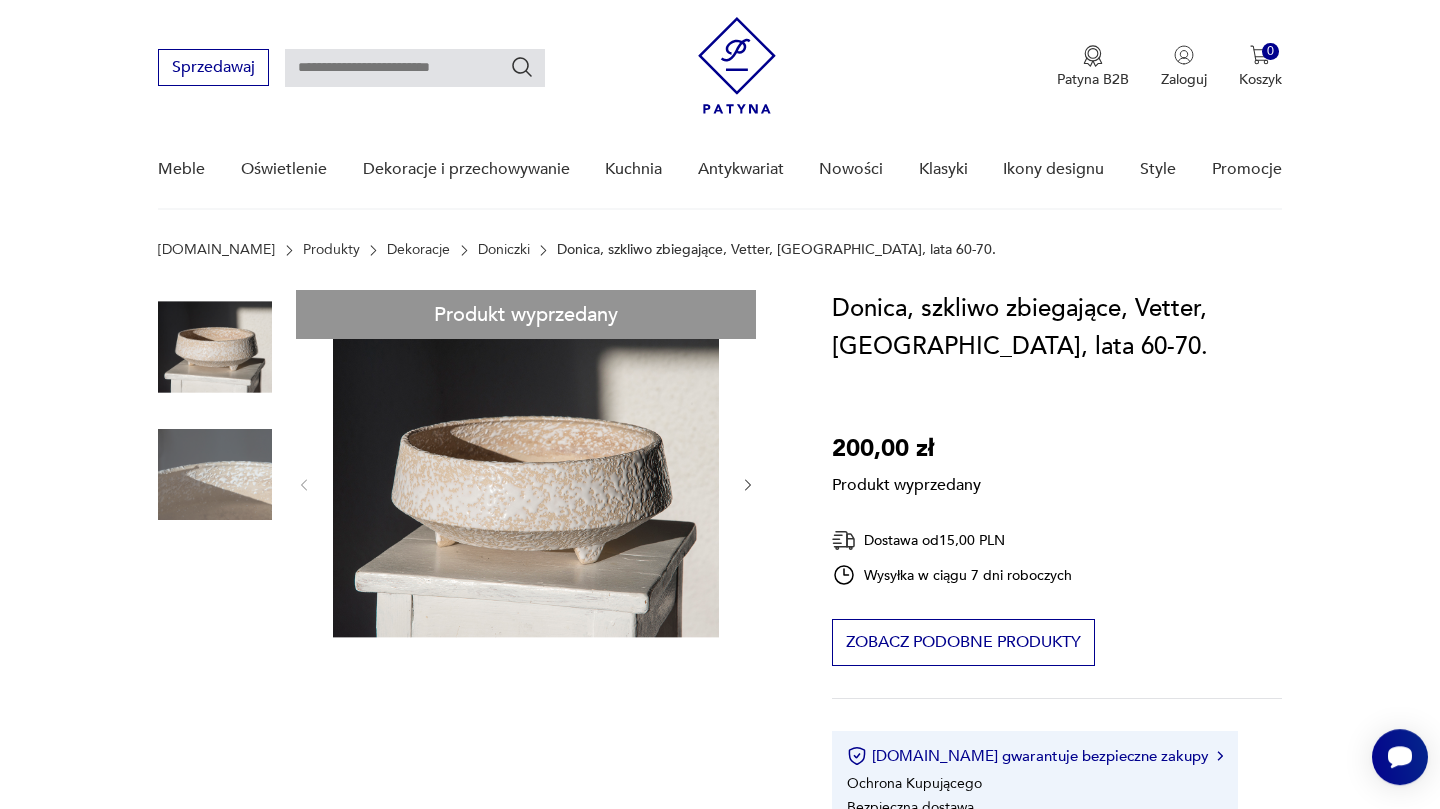 scroll, scrollTop: 0, scrollLeft: 0, axis: both 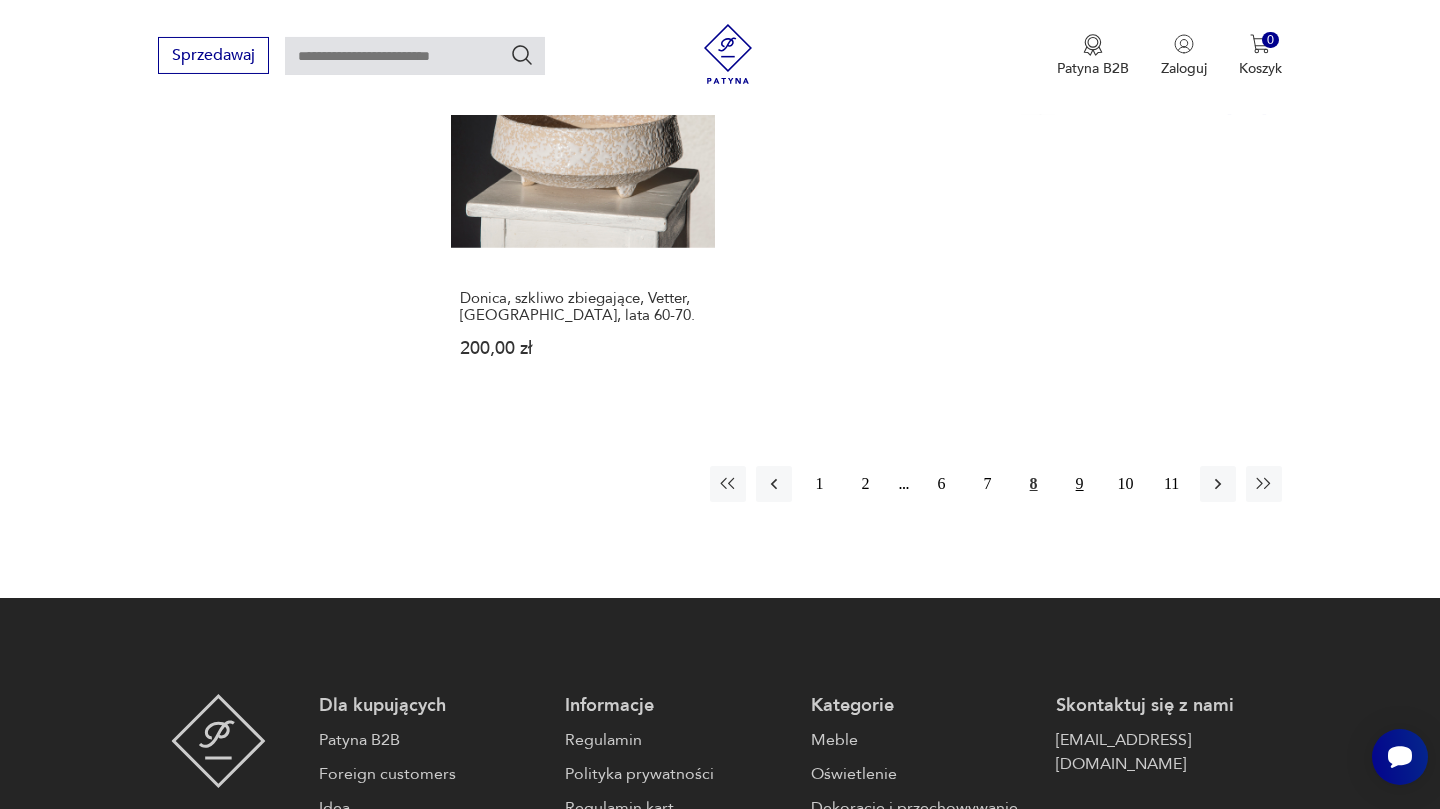 click on "9" at bounding box center (1080, 484) 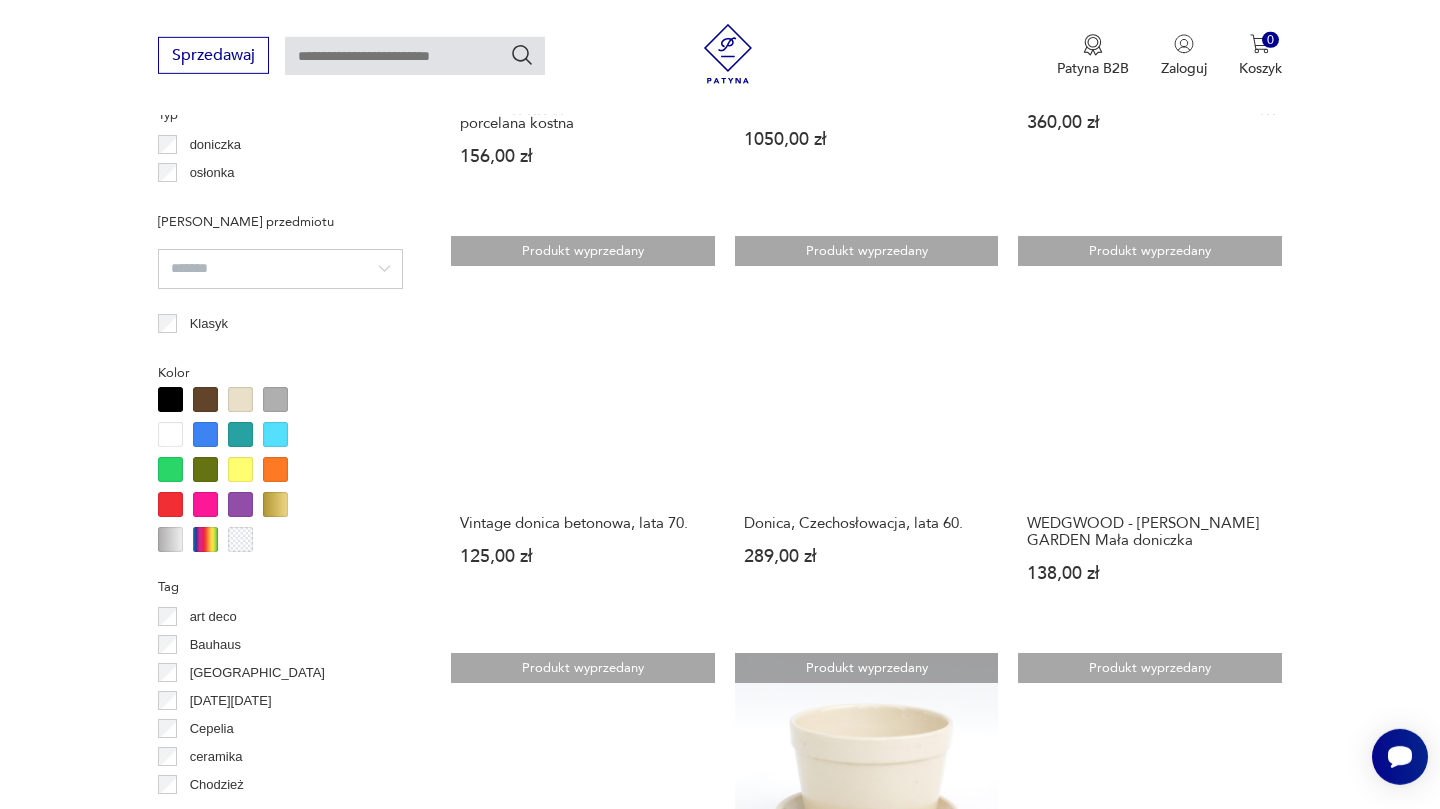scroll, scrollTop: 1565, scrollLeft: 0, axis: vertical 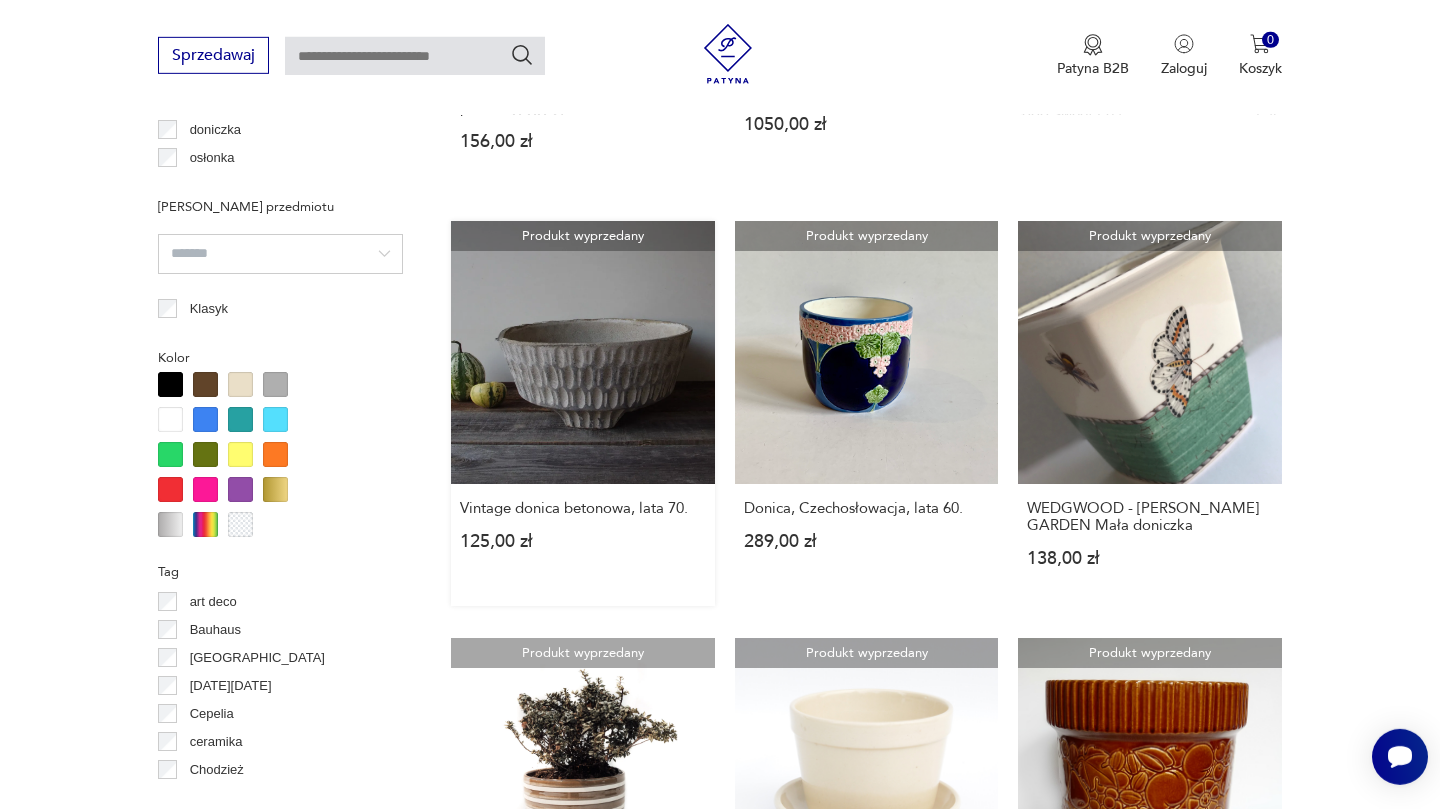 click on "Produkt wyprzedany Vintage donica betonowa, lata 70. 125,00 zł" at bounding box center [582, 413] 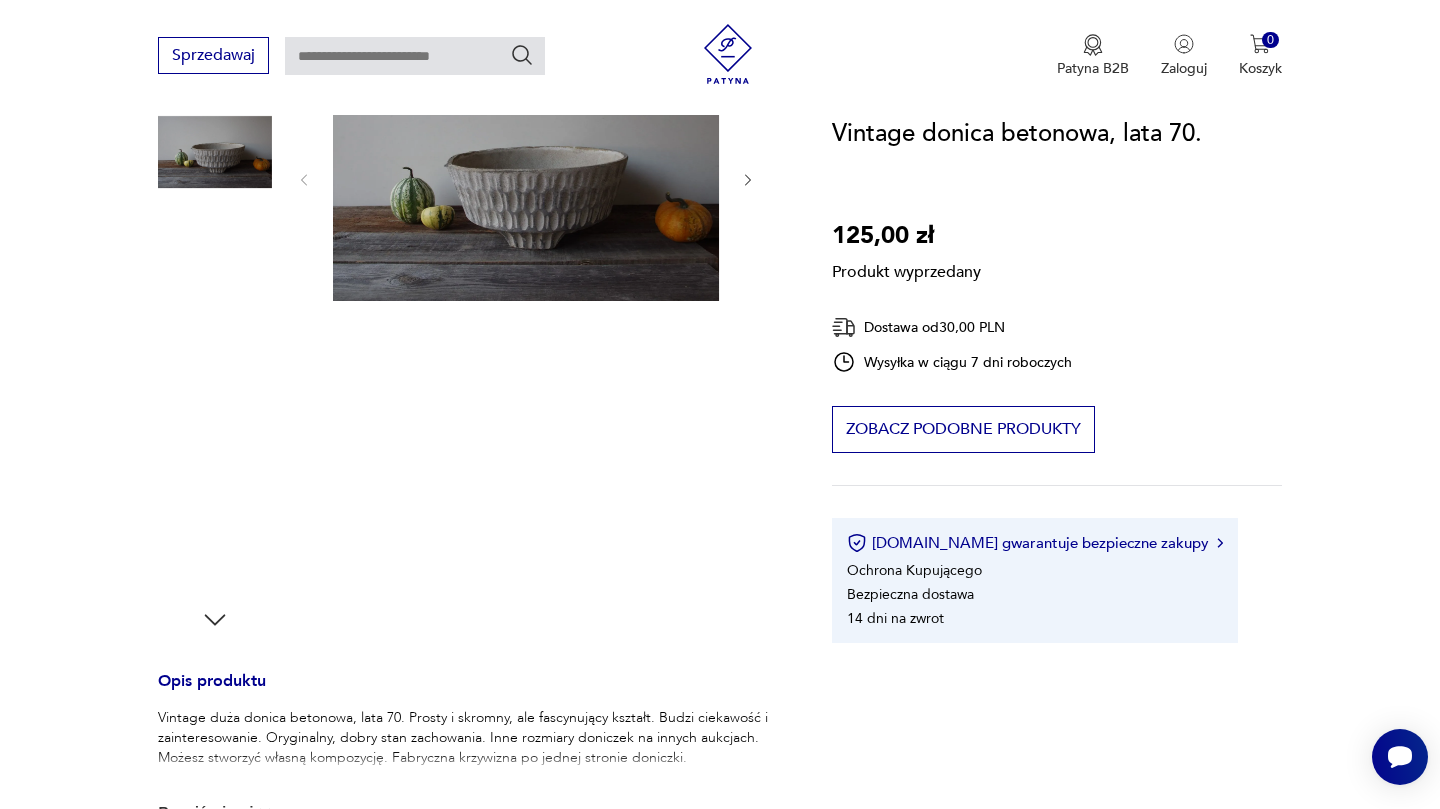 scroll, scrollTop: 280, scrollLeft: 0, axis: vertical 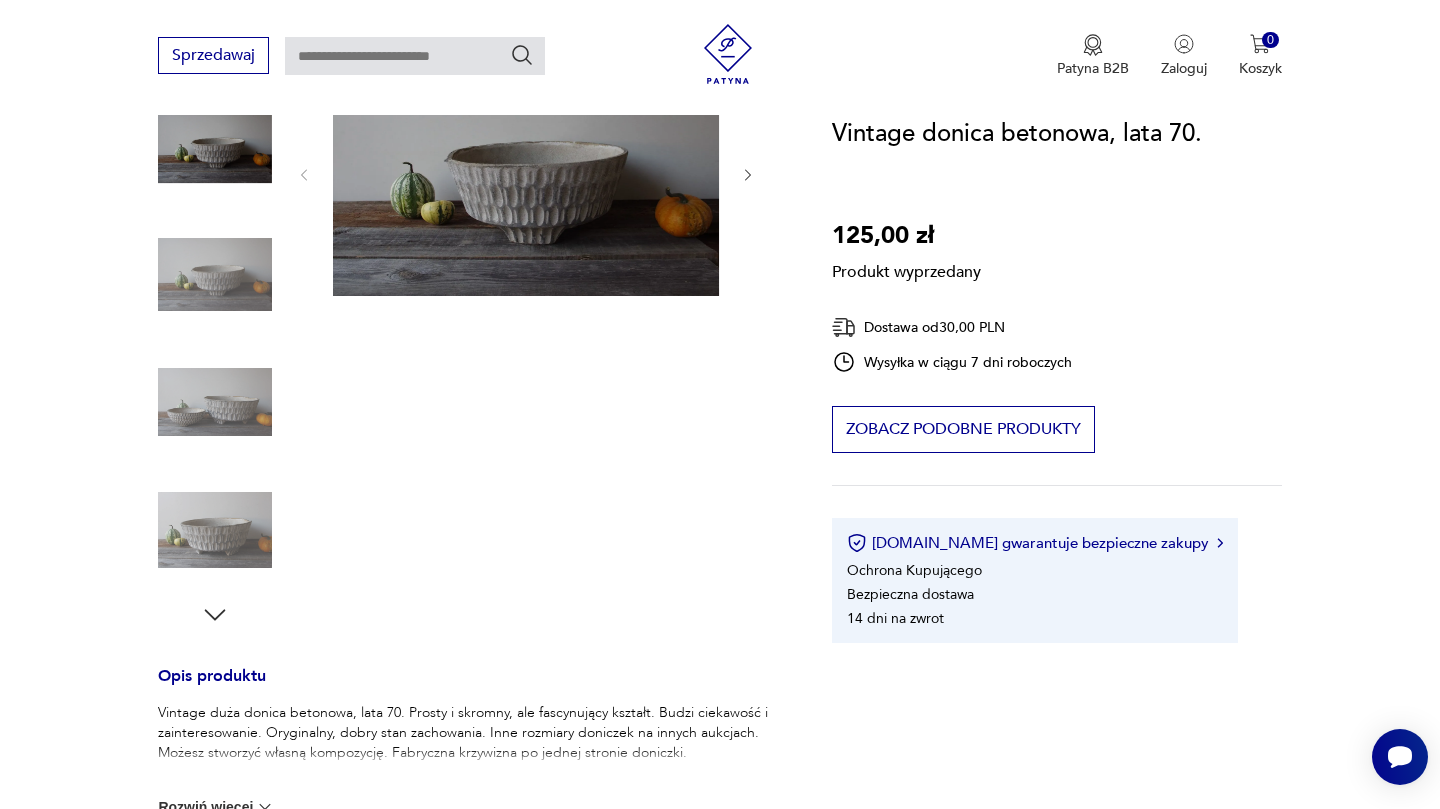 click on "Produkt wyprzedany Opis produktu Vintage duża donica betonowa, lata 70. Prosty i skromny, ale fascynujący kształt. Budzi ciekawość i zainteresowanie. Oryginalny, dobry stan zachowania. Inne rozmiary doniczek na innych aukcjach. Możesz stworzyć własną kompozycję. Fabryczna krzywizna po jednej stronie doniczki.
wys 18 x szer 41 Rozwiń więcej Szczegóły produktu Miasto Sprzedawcy :   Wólka / Lipsko Tagi:   vintage ,  modern ,  mid-century modern ,  Zielono mi O sprzedawcy Retromania Zweryfikowany sprzedawca Od 9 lat z Patyną Dostawa i zwroty Dostępne formy dostawy: Odbior osobisty   0,00 PLN Kurier   30,00 PLN Zwroty: Jeśli z jakiegokolwiek powodu chcesz zwrócić zamówiony przedmiot, masz na to   14 dni od momentu otrzymania przesyłki." at bounding box center [471, 561] 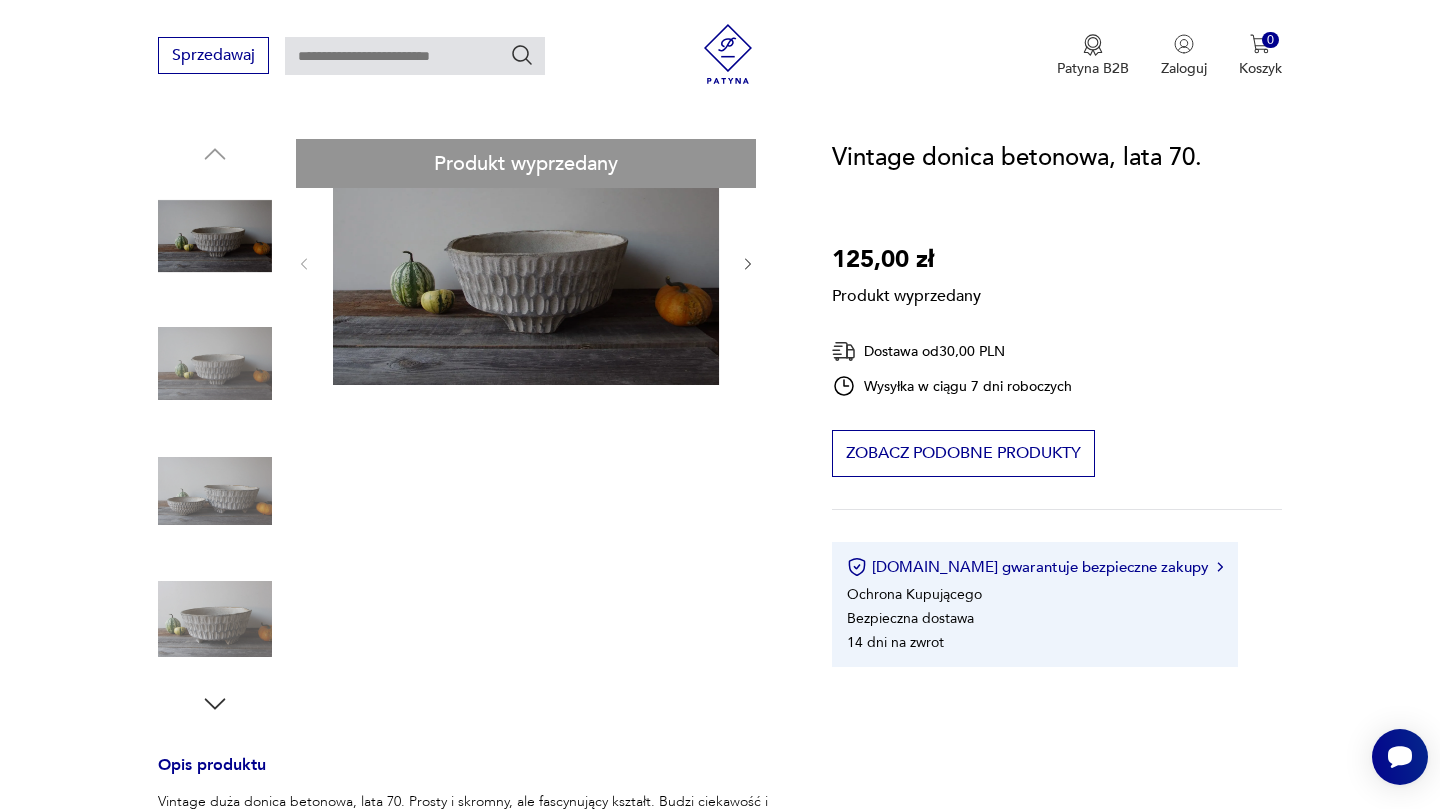 scroll, scrollTop: 191, scrollLeft: 0, axis: vertical 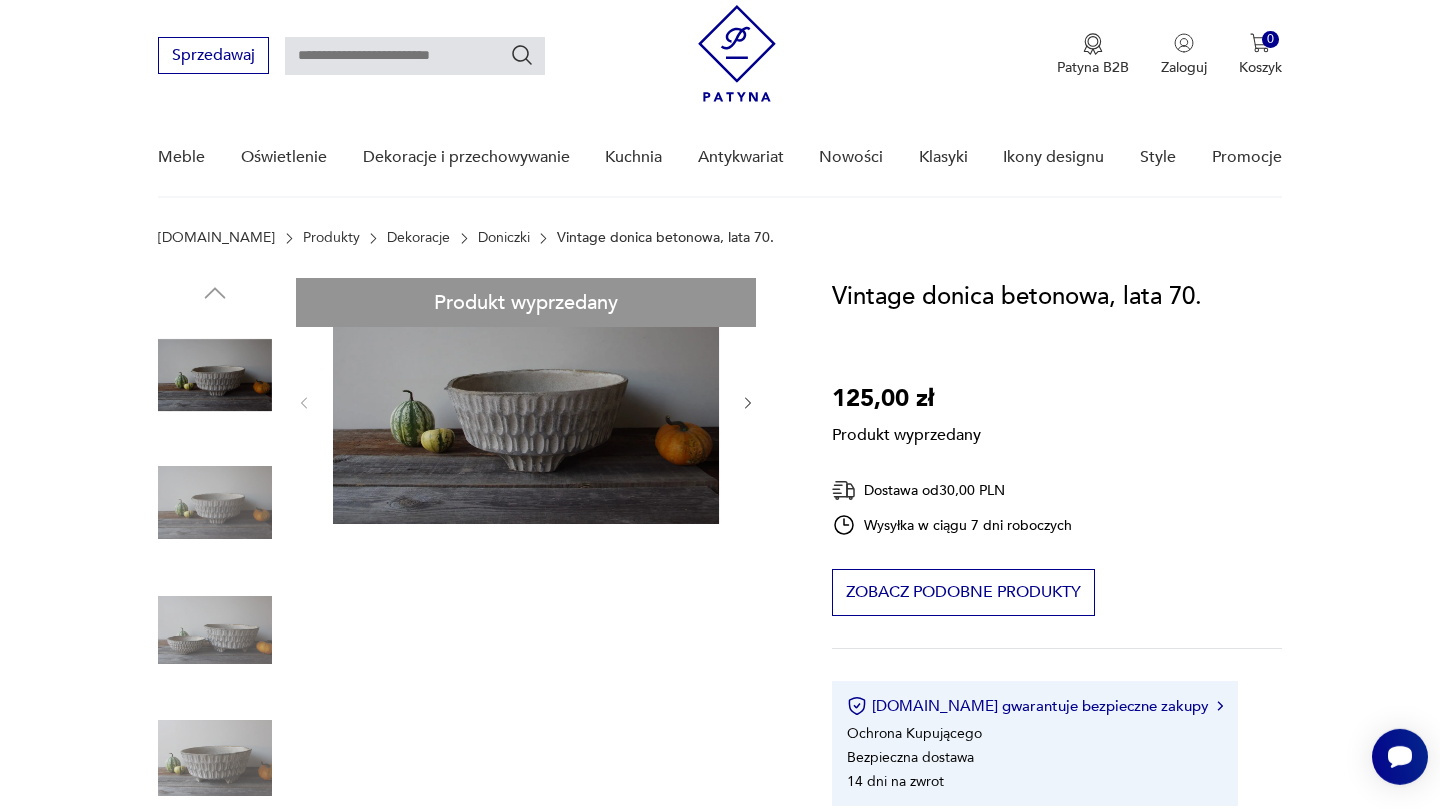 click on "Produkt wyprzedany Opis produktu Vintage duża donica betonowa, lata 70. Prosty i skromny, ale fascynujący kształt. Budzi ciekawość i zainteresowanie. Oryginalny, dobry stan zachowania. Inne rozmiary doniczek na innych aukcjach. Możesz stworzyć własną kompozycję. Fabryczna krzywizna po jednej stronie doniczki.
wys 18 x szer 41 Rozwiń więcej Szczegóły produktu Miasto Sprzedawcy :   Wólka / Lipsko Tagi:   vintage ,  modern ,  mid-century modern ,  Zielono mi O sprzedawcy Retromania Zweryfikowany sprzedawca Od 9 lat z Patyną Dostawa i zwroty Dostępne formy dostawy: Odbior osobisty   0,00 PLN Kurier   30,00 PLN Zwroty: Jeśli z jakiegokolwiek powodu chcesz zwrócić zamówiony przedmiot, masz na to   14 dni od momentu otrzymania przesyłki." at bounding box center [471, 789] 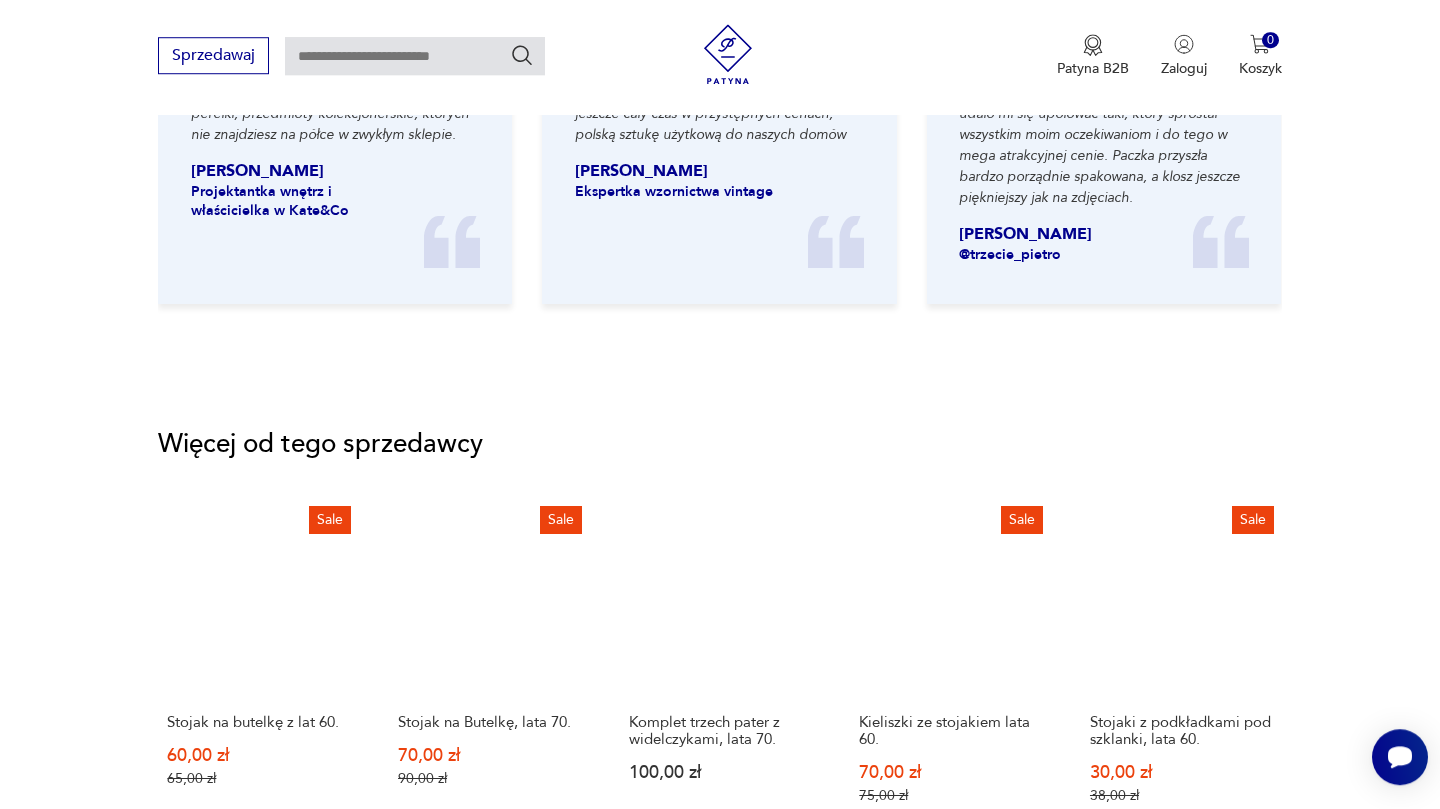 scroll, scrollTop: 2144, scrollLeft: 0, axis: vertical 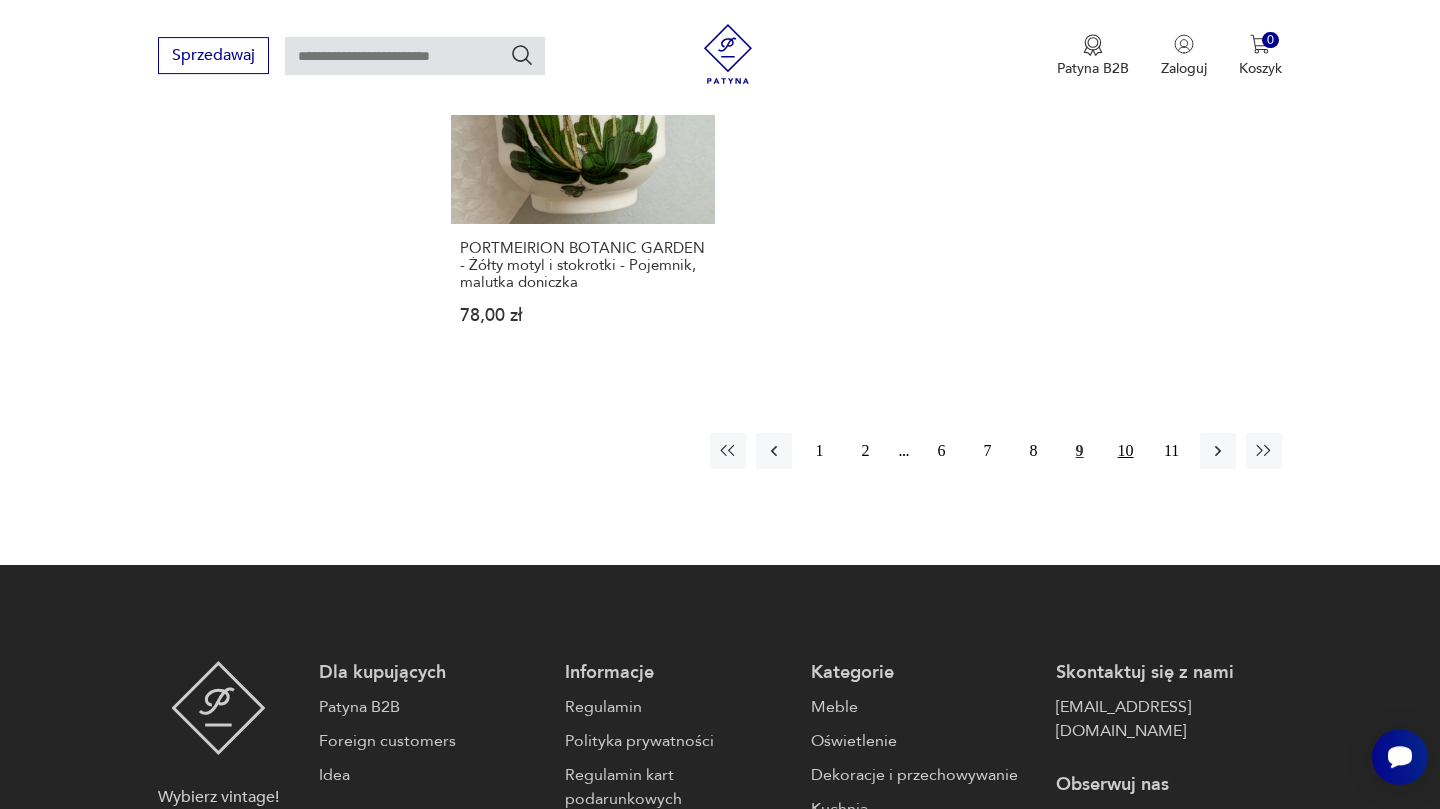click on "10" at bounding box center [1126, 451] 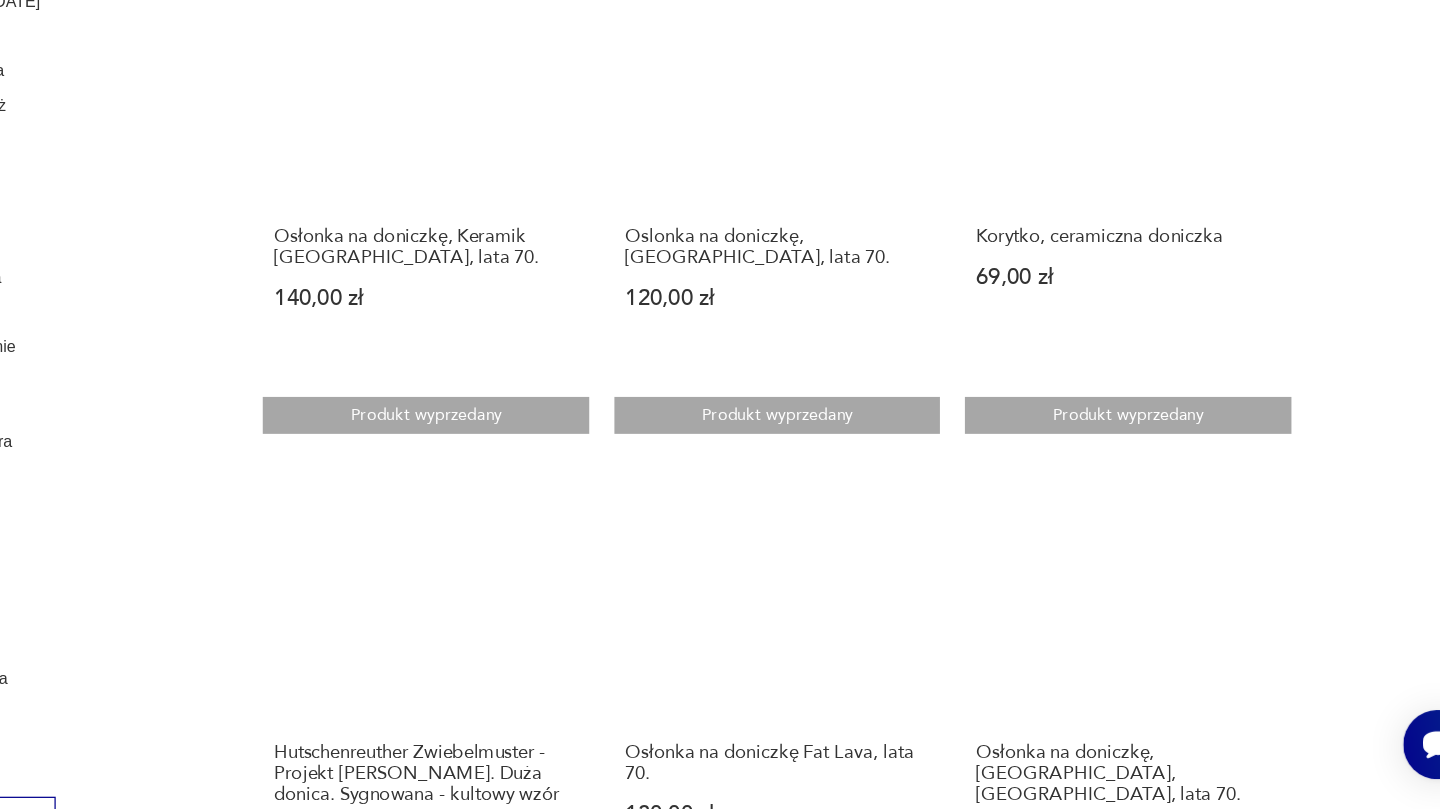 scroll, scrollTop: 2148, scrollLeft: 0, axis: vertical 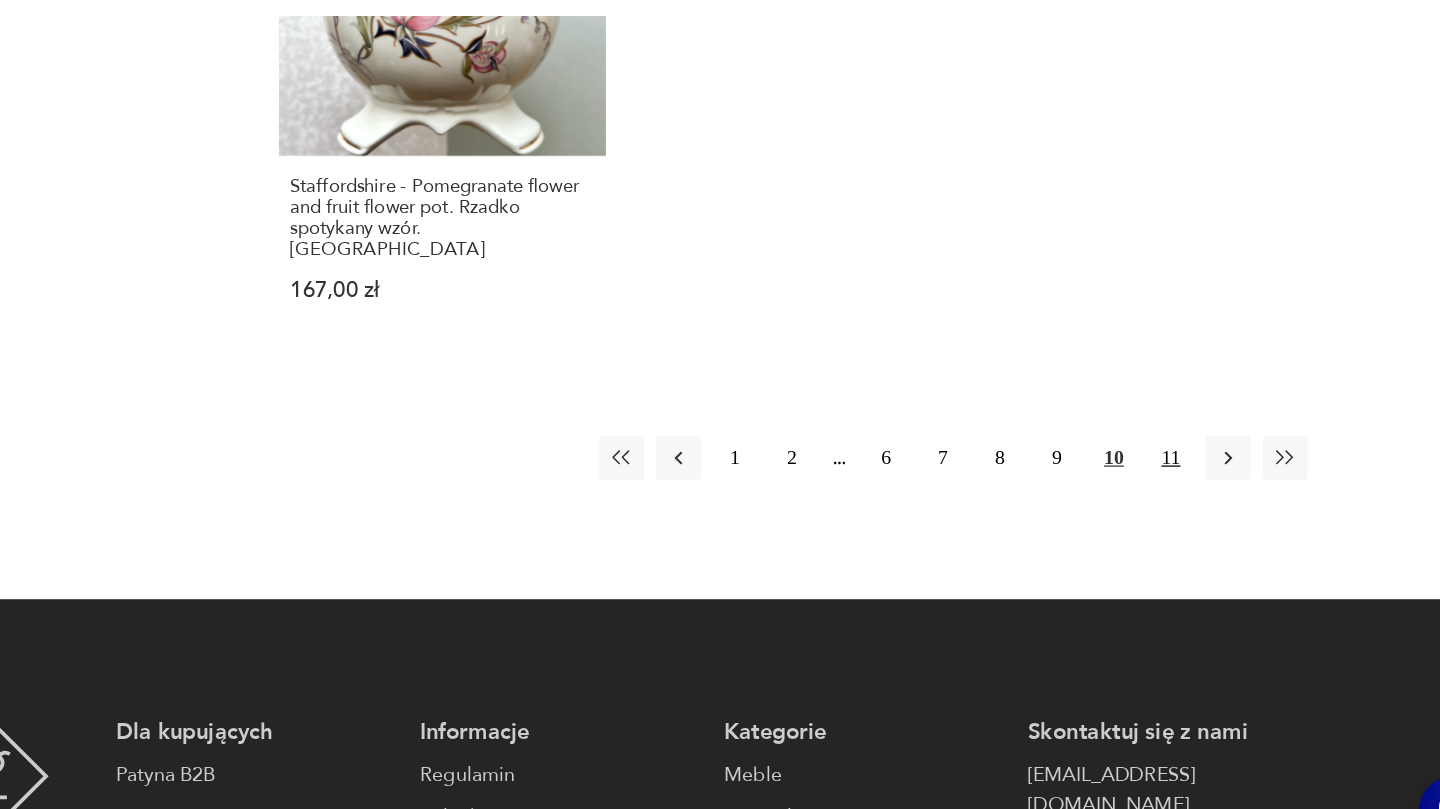 click on "11" at bounding box center [1172, 472] 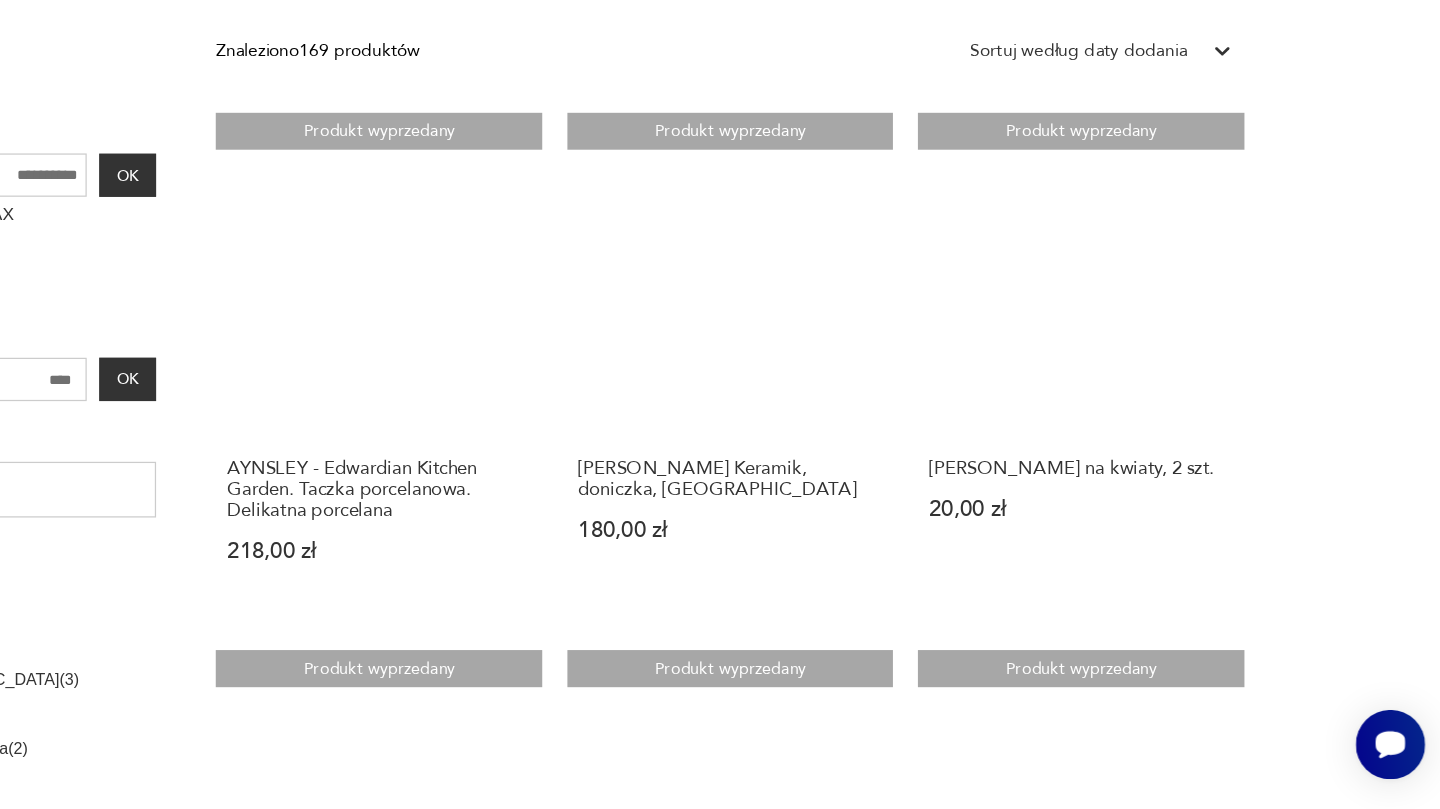 scroll, scrollTop: 679, scrollLeft: 0, axis: vertical 